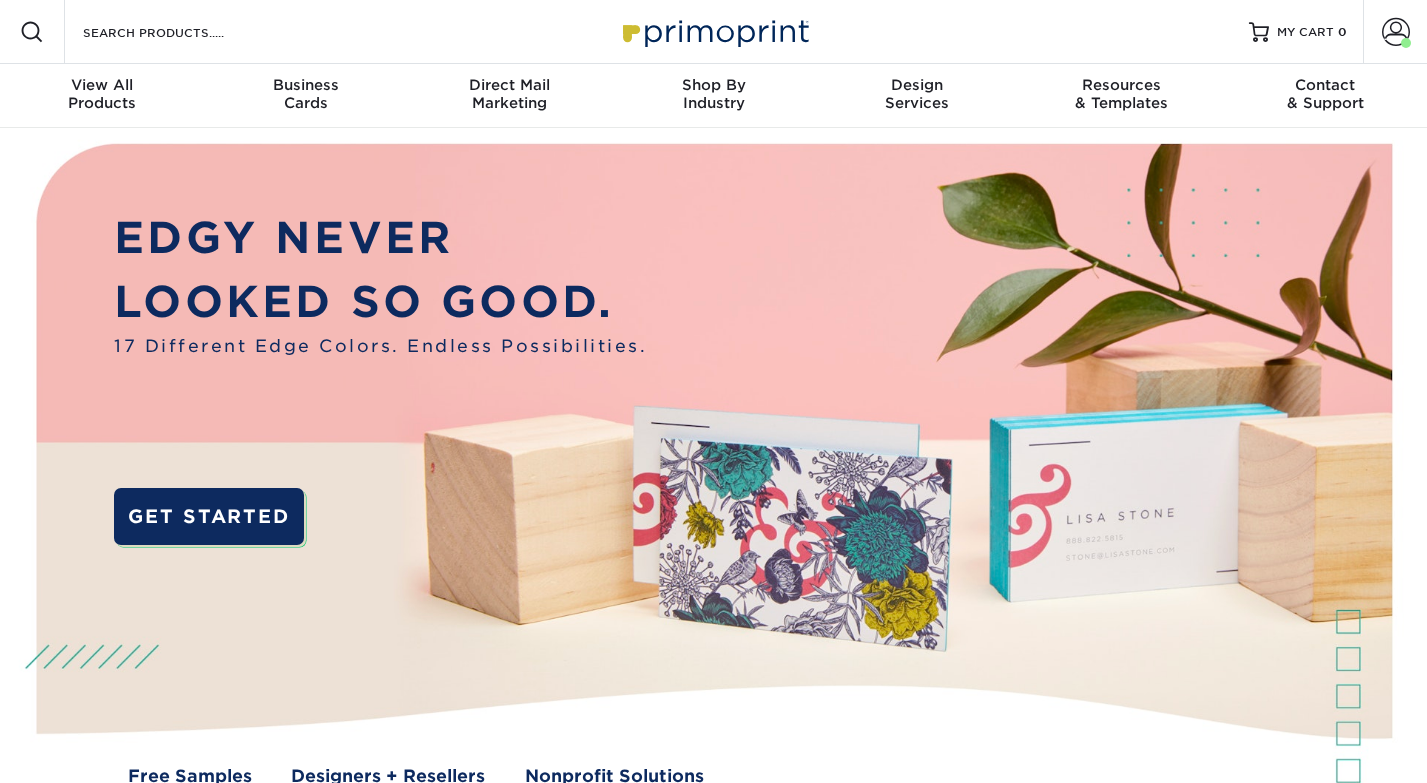 scroll, scrollTop: 0, scrollLeft: 0, axis: both 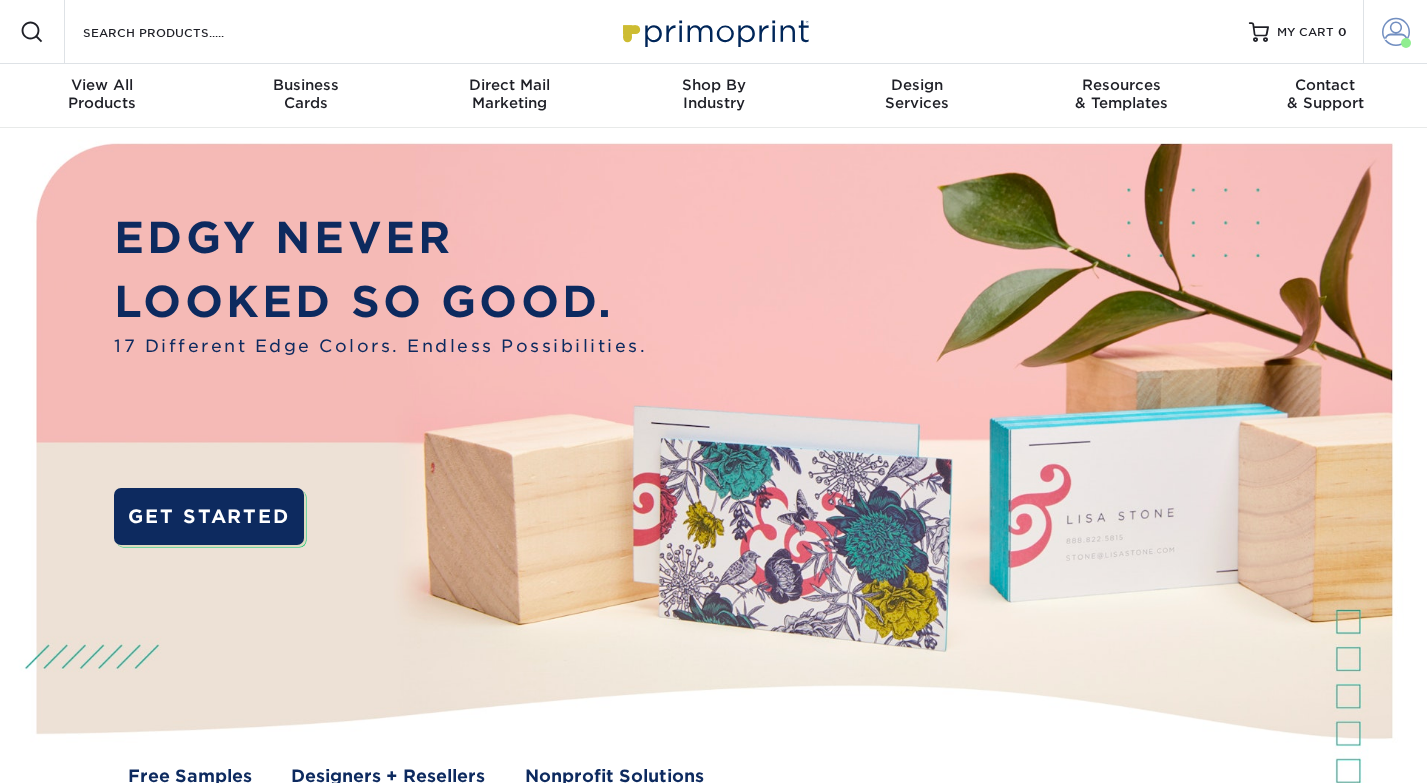 click at bounding box center [1396, 32] 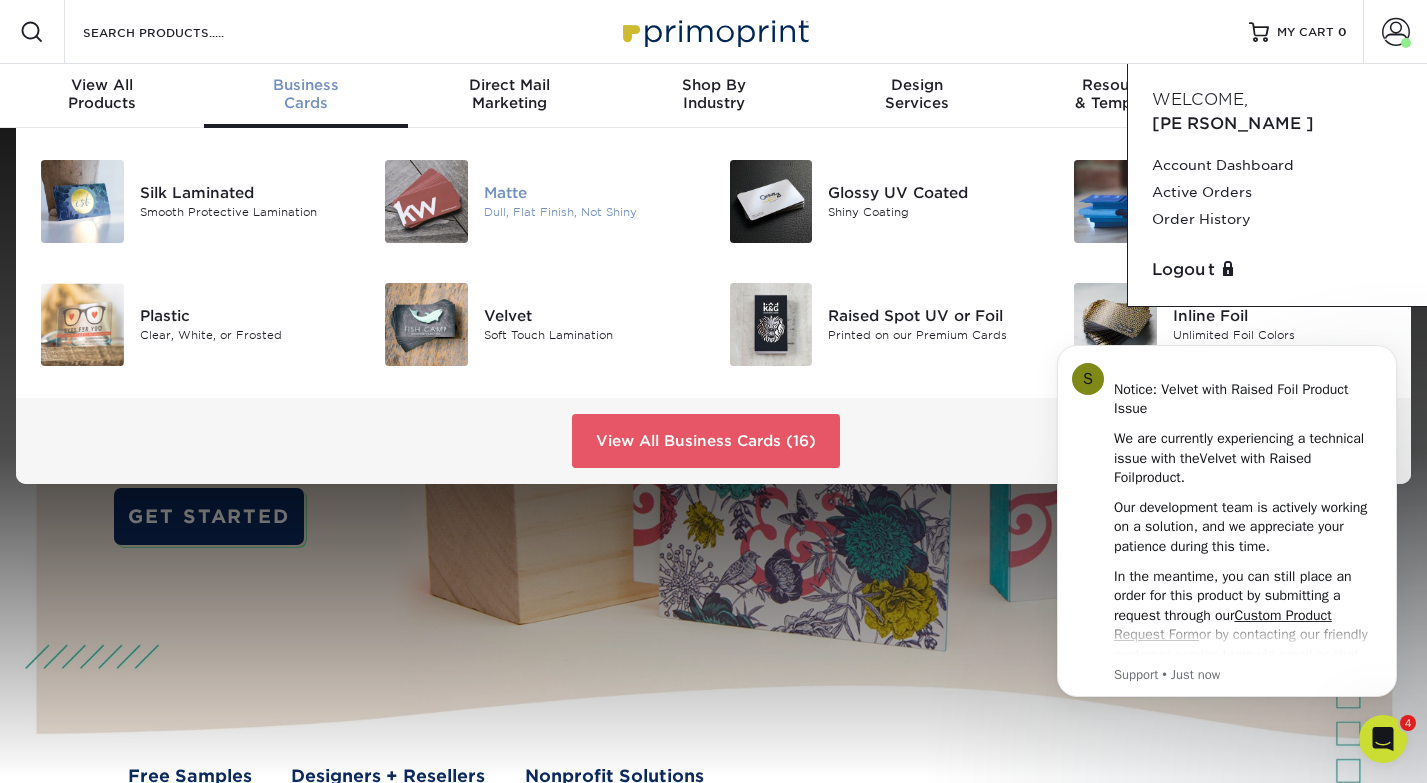 scroll, scrollTop: 0, scrollLeft: 0, axis: both 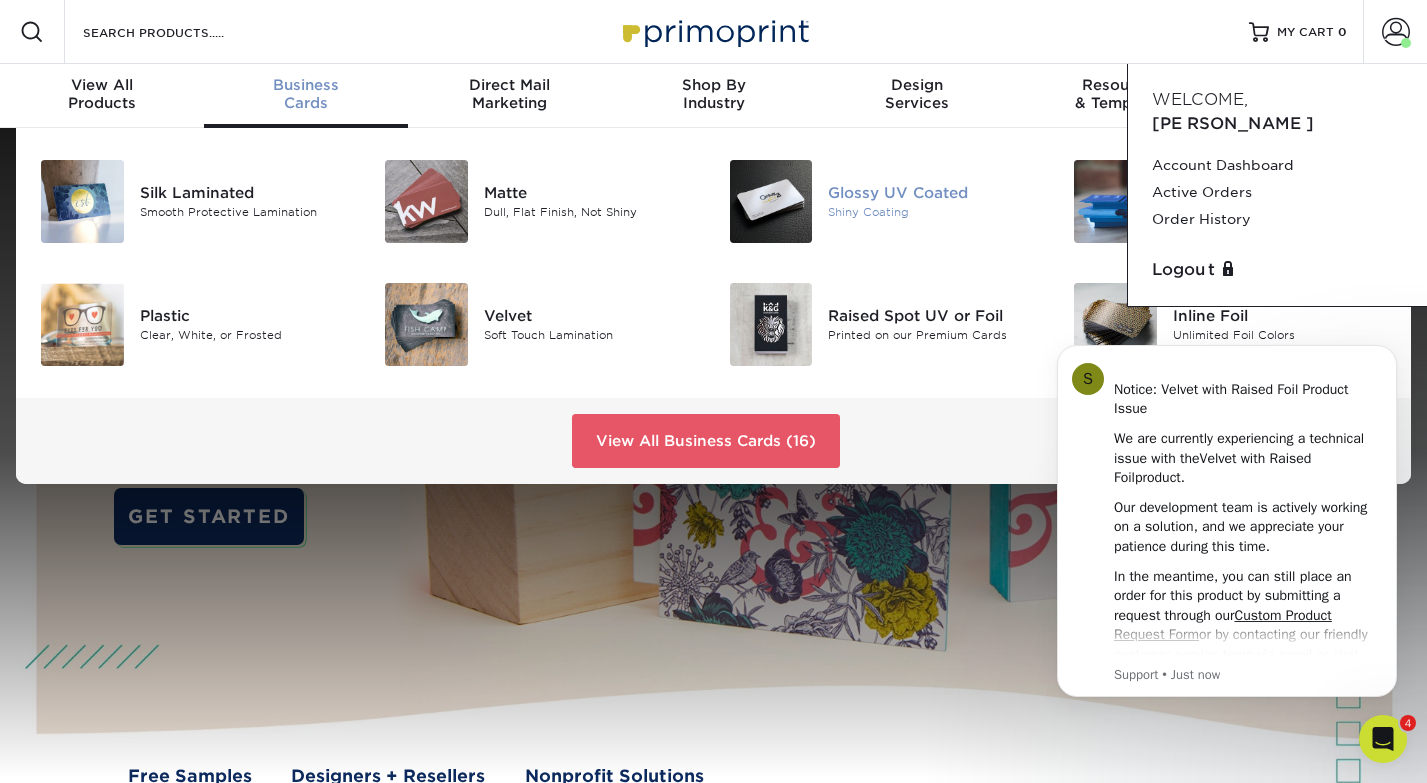 click at bounding box center (771, 201) 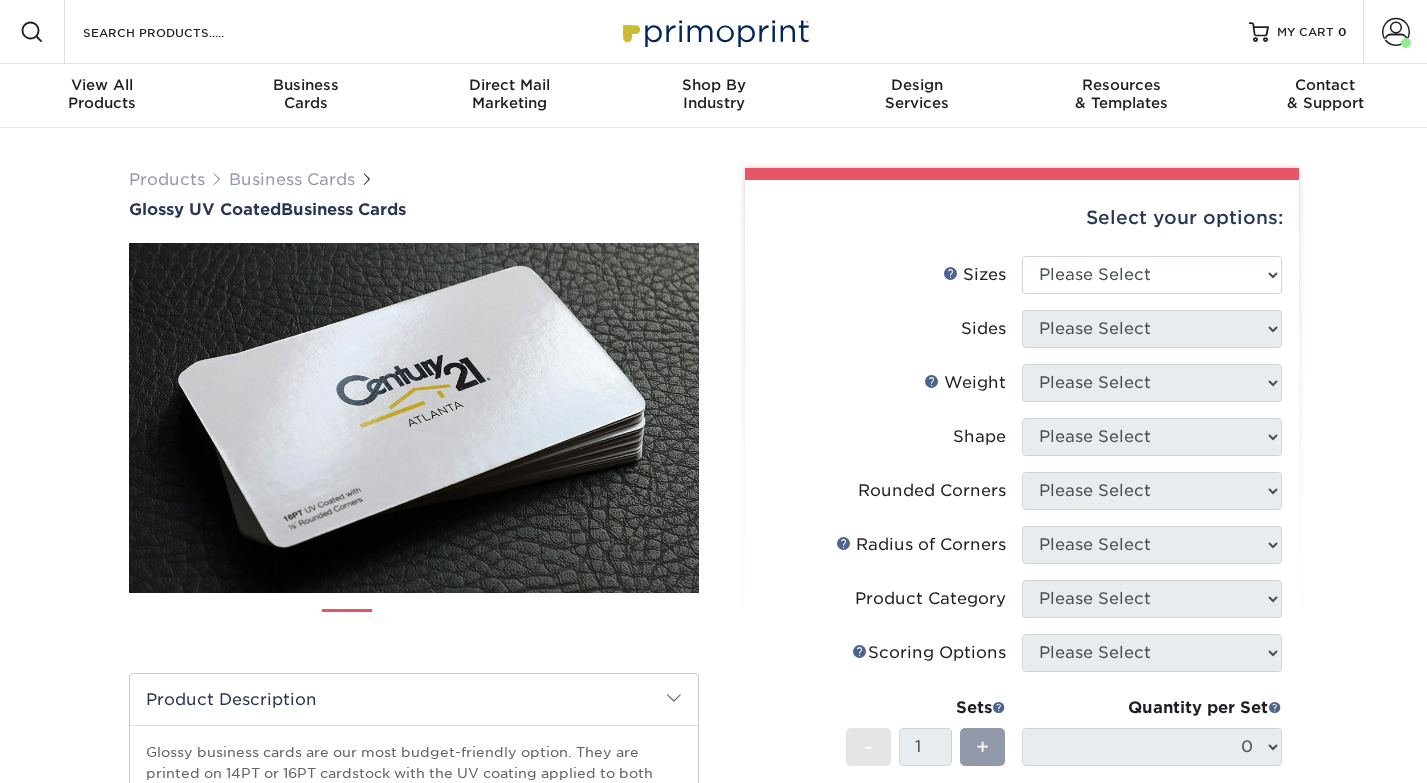 scroll, scrollTop: 0, scrollLeft: 0, axis: both 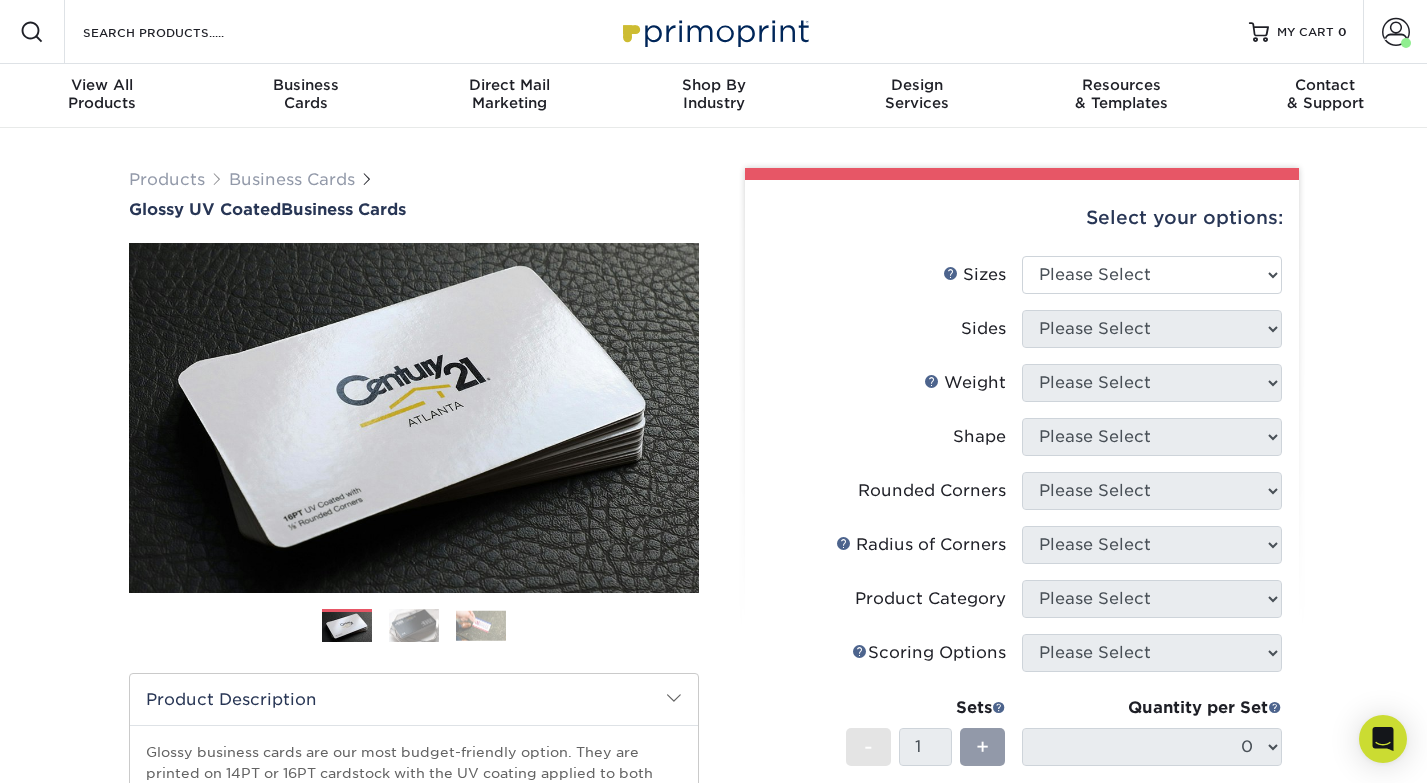click on "Select your options:" at bounding box center (1022, 218) 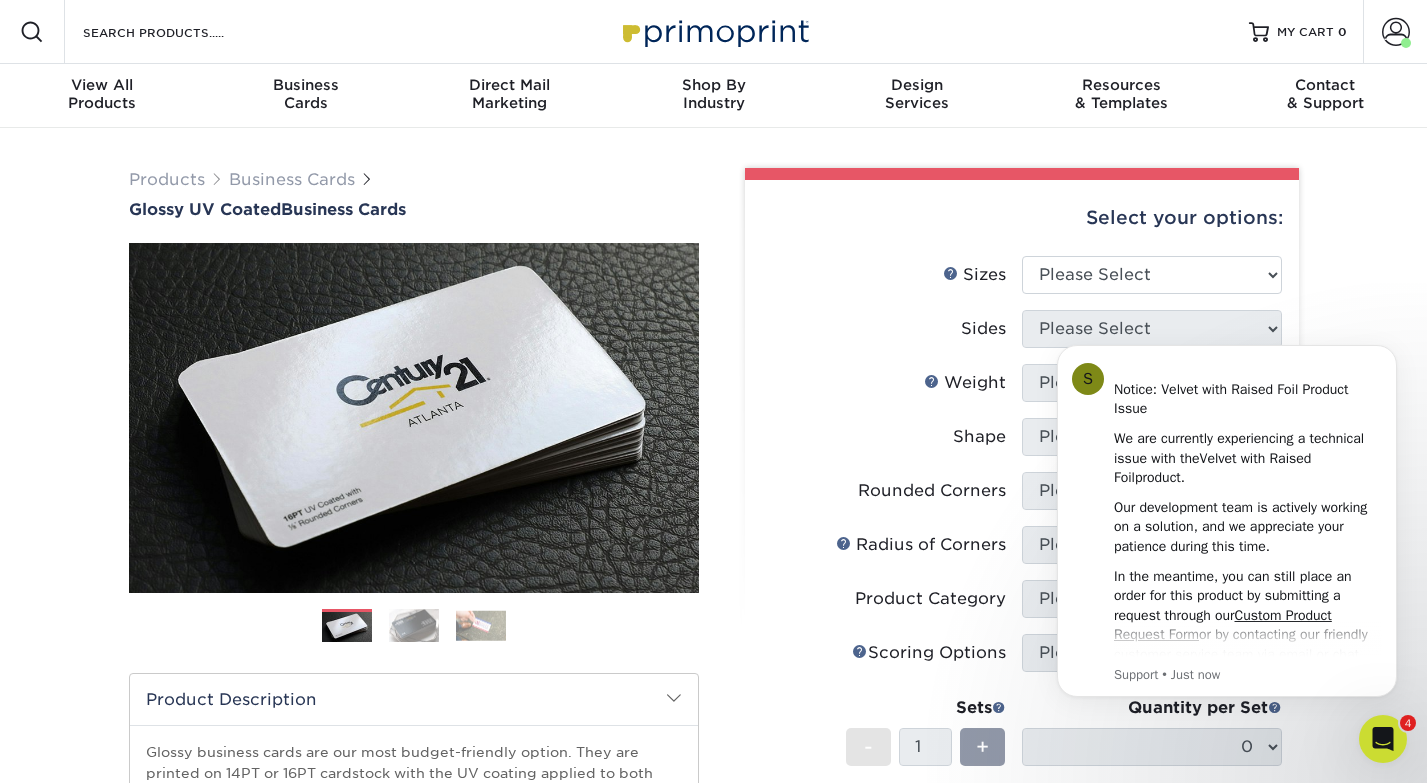 scroll, scrollTop: 0, scrollLeft: 0, axis: both 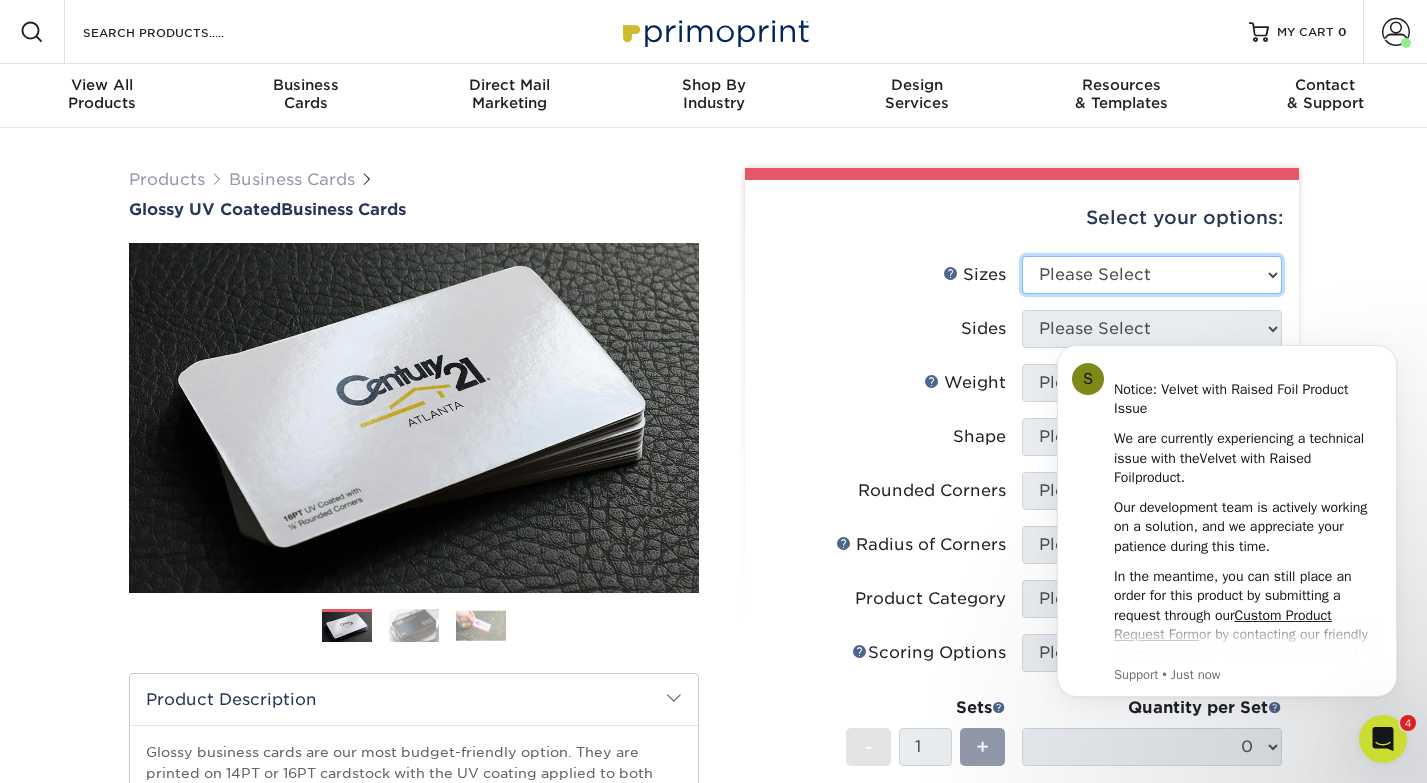 click on "Please Select
1.5" x 3.5"  - Mini
1.75" x 3.5" - Mini
2" x 2" - Square
2" x 3" - Mini
2" x 3.5" - Standard
2" x 7" - Foldover Card
2.125" x 3.375" - European
2.5" x 2.5" - Square 3.5" x 4" - Foldover Card" at bounding box center (1152, 275) 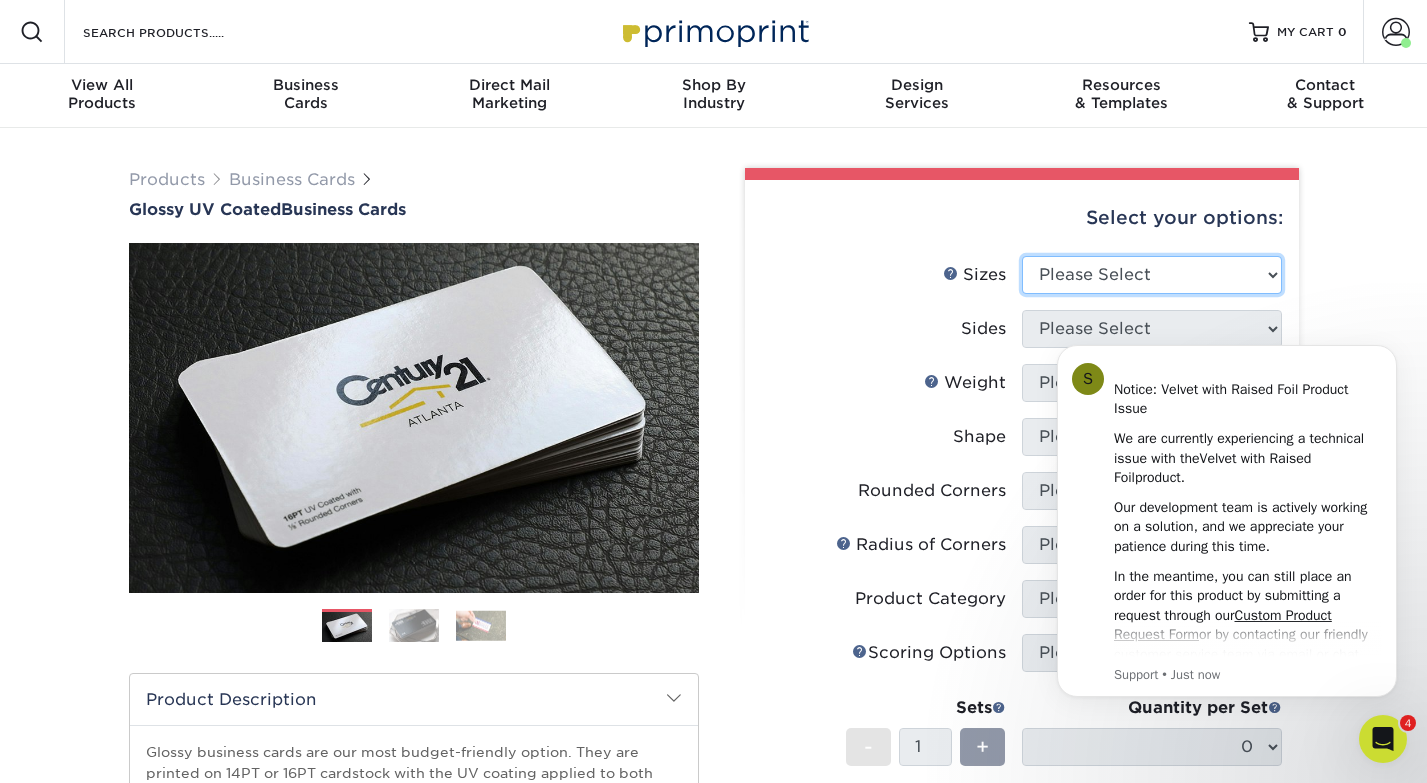 select on "2.50x2.50" 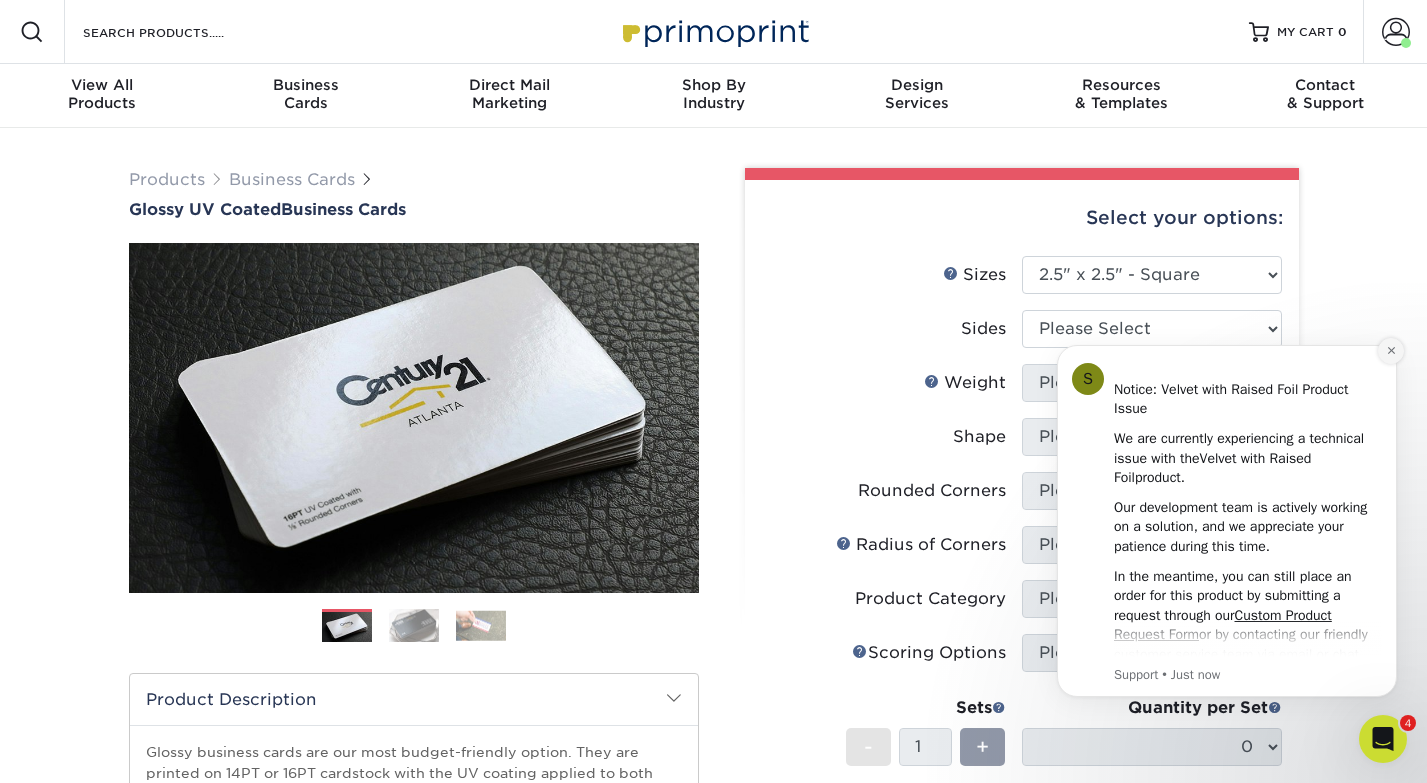 click 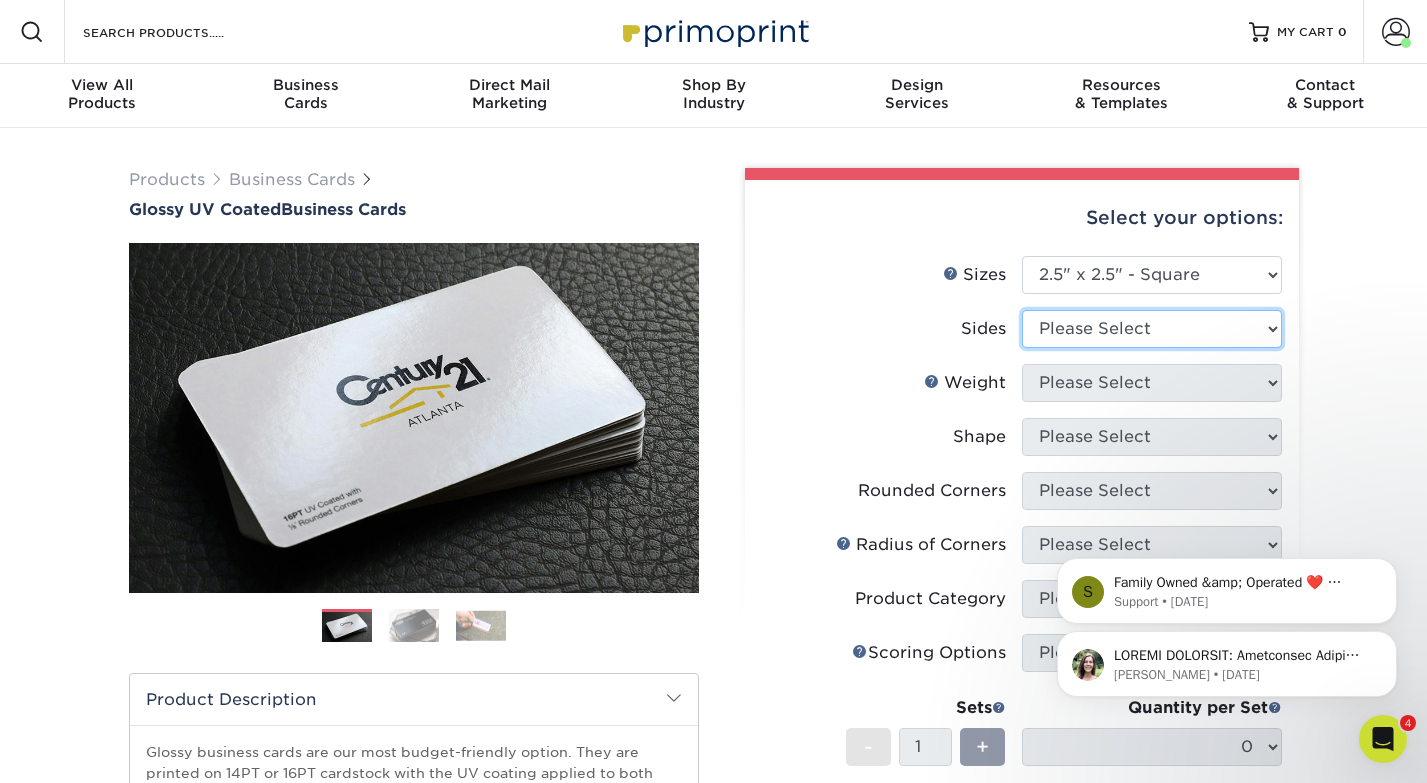 click on "Please Select Print Both Sides Print Front Only" at bounding box center (1152, 329) 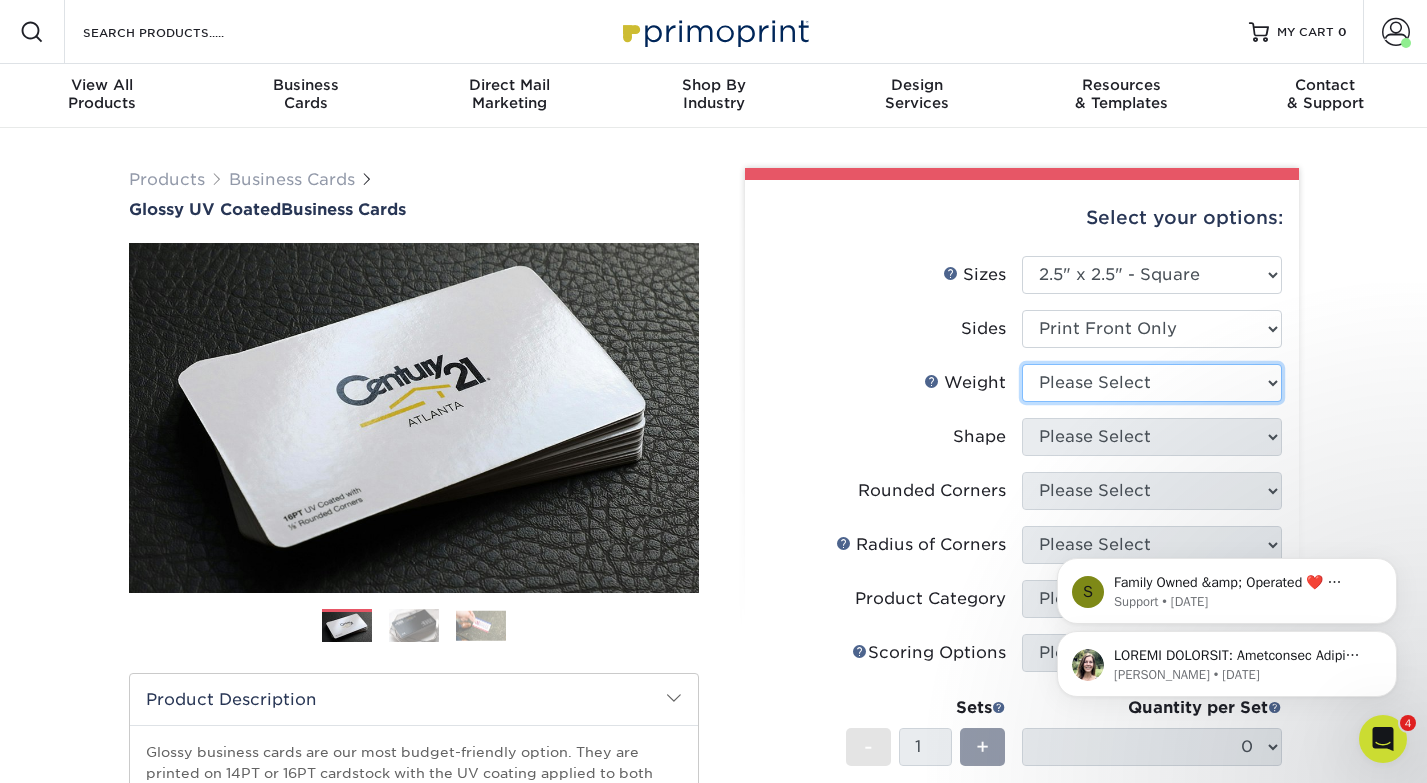 click on "Please Select 14PT 16PT" at bounding box center (1152, 383) 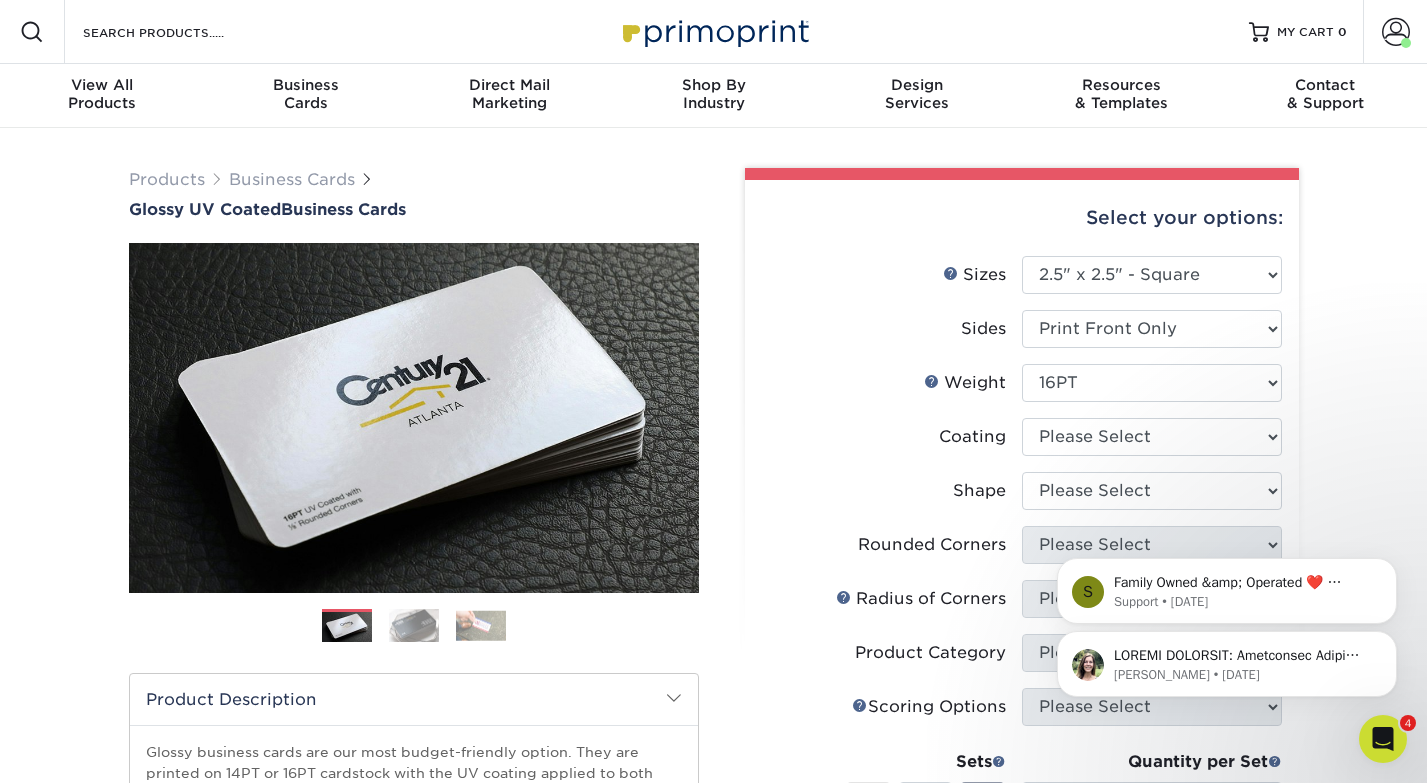 click on "Julie • 2d ago S Family Owned &amp; Operated ❤️ ​ Should you have any questions regarding your order or products, please utilize our chat feature. We look forward to serving you!  Customer Service Hours; 9am-5pm EST Support • 42w ago" 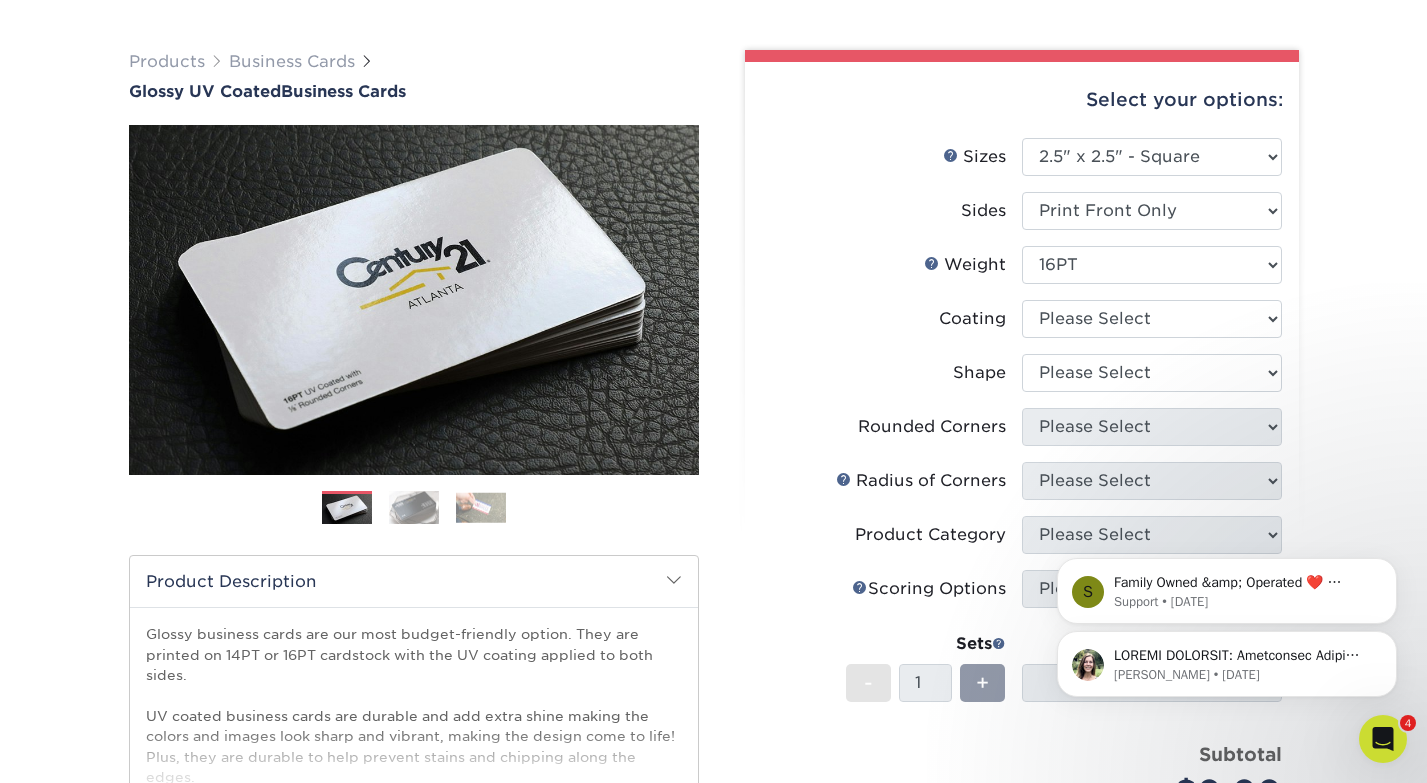 scroll, scrollTop: 125, scrollLeft: 0, axis: vertical 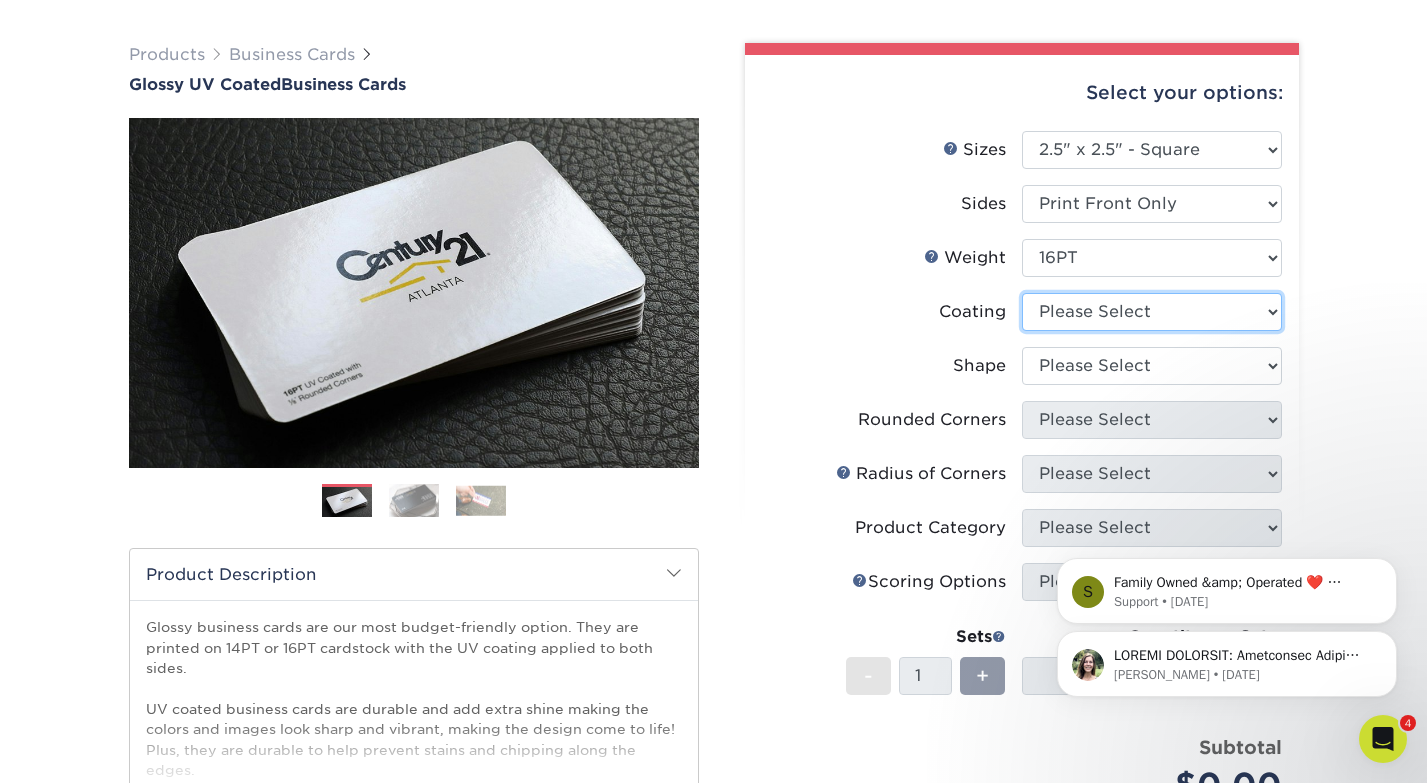 click at bounding box center [1152, 312] 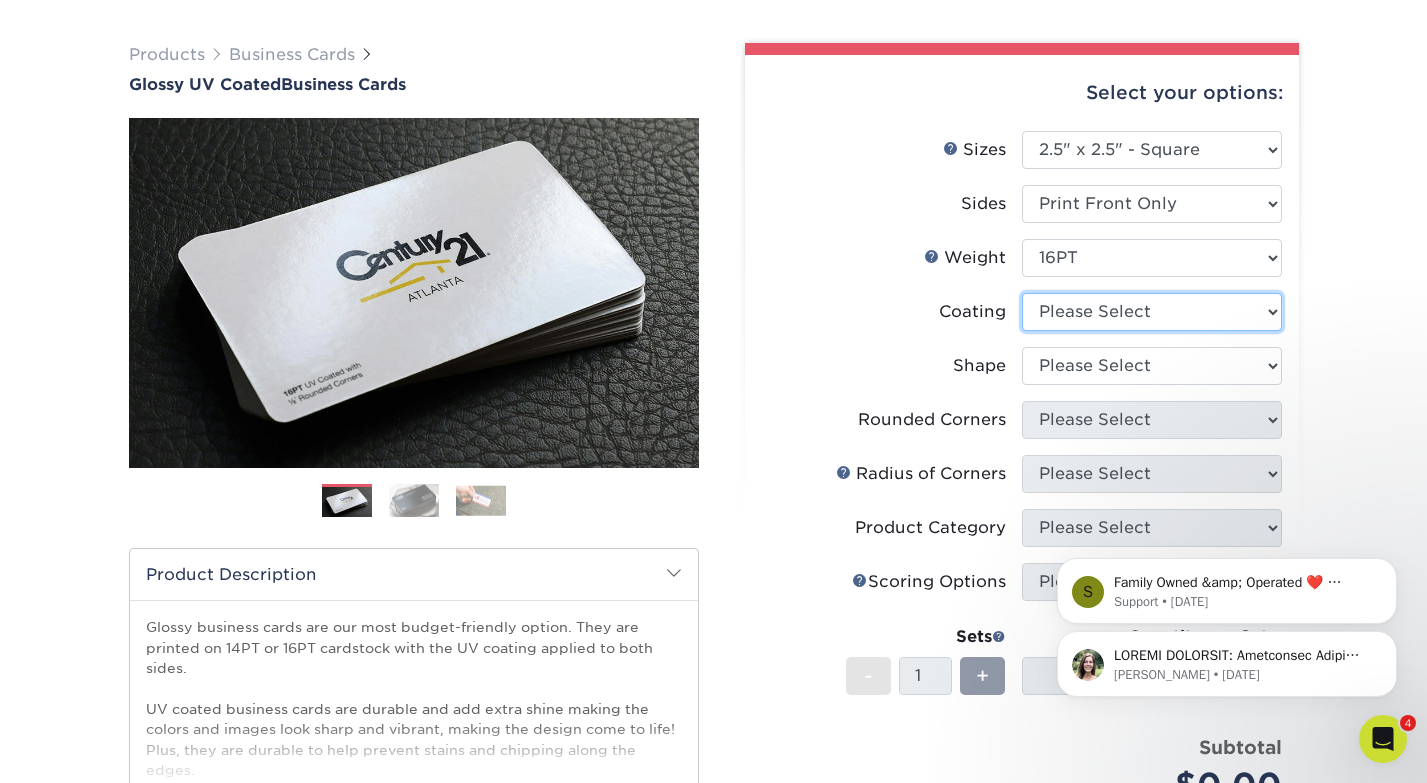 select on "1e8116af-acfc-44b1-83dc-8181aa338834" 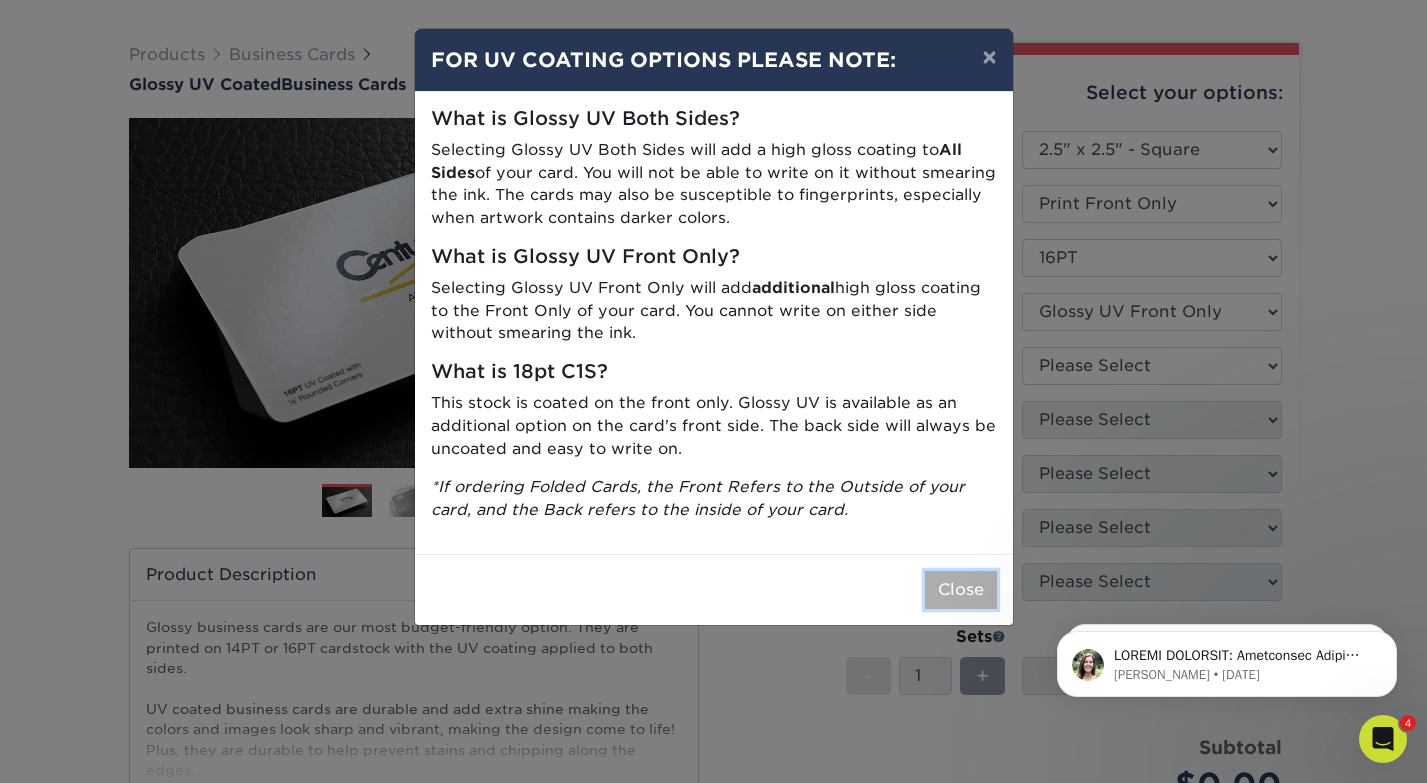 click on "Close" at bounding box center (961, 590) 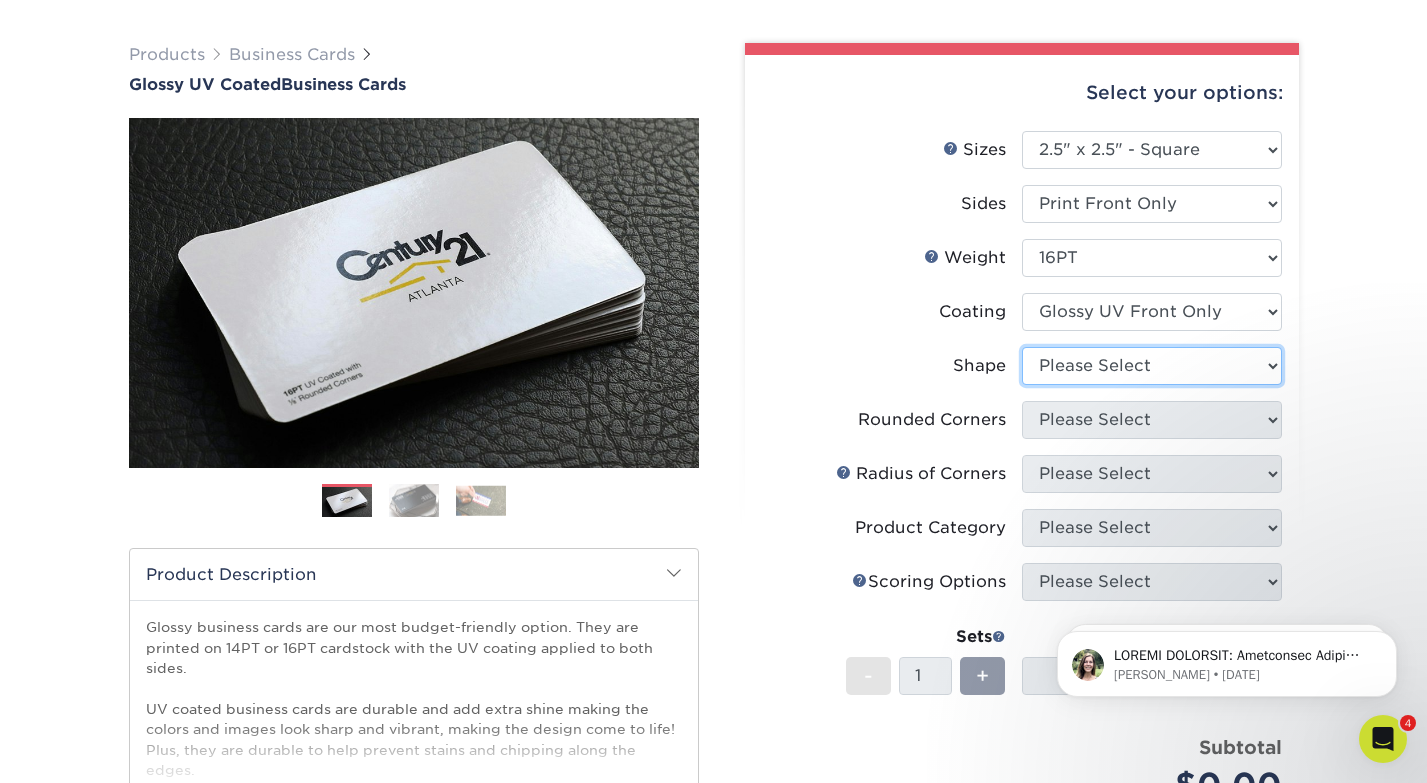 click on "Please Select Standard" at bounding box center [1152, 366] 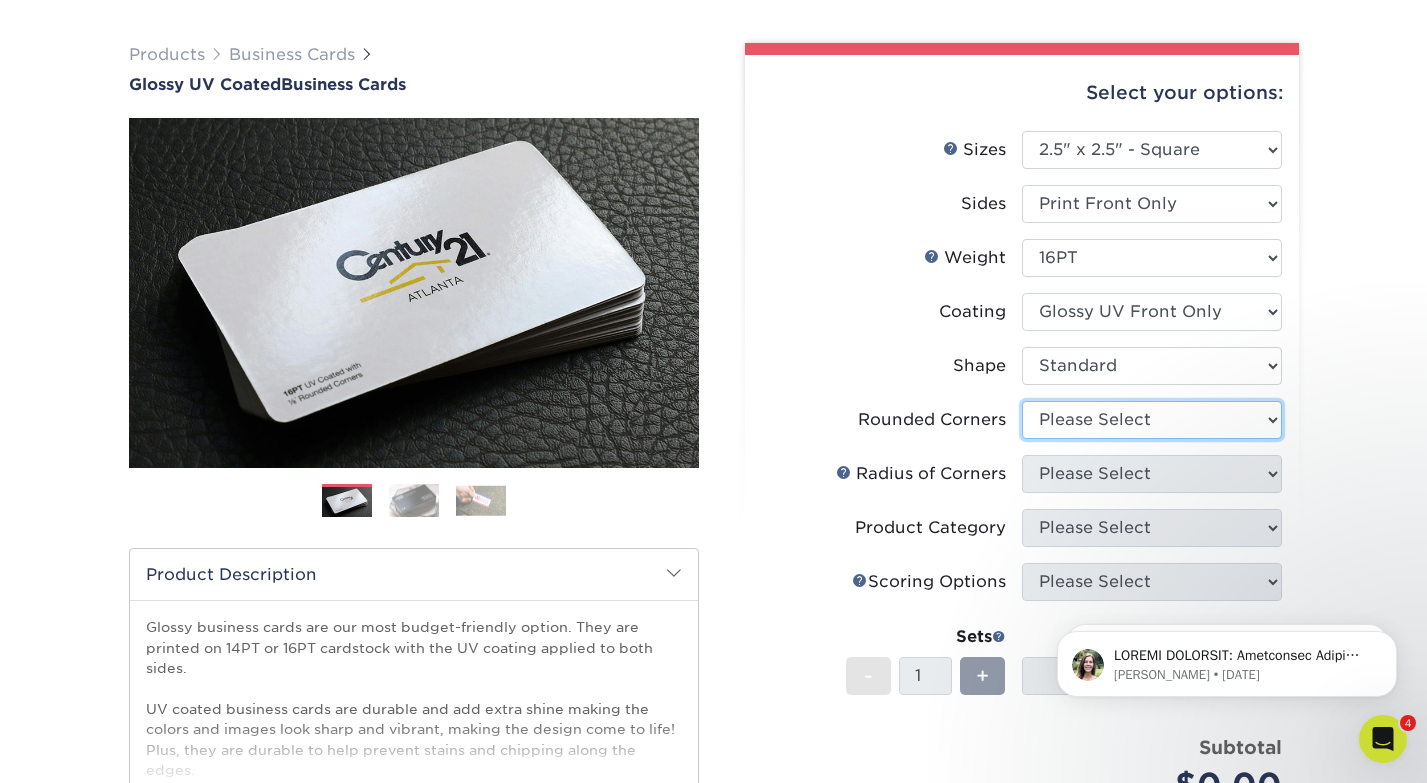 click on "Please Select
Yes - Round 2 Corners                                                    Yes - Round 4 Corners                                                    No" at bounding box center (1152, 420) 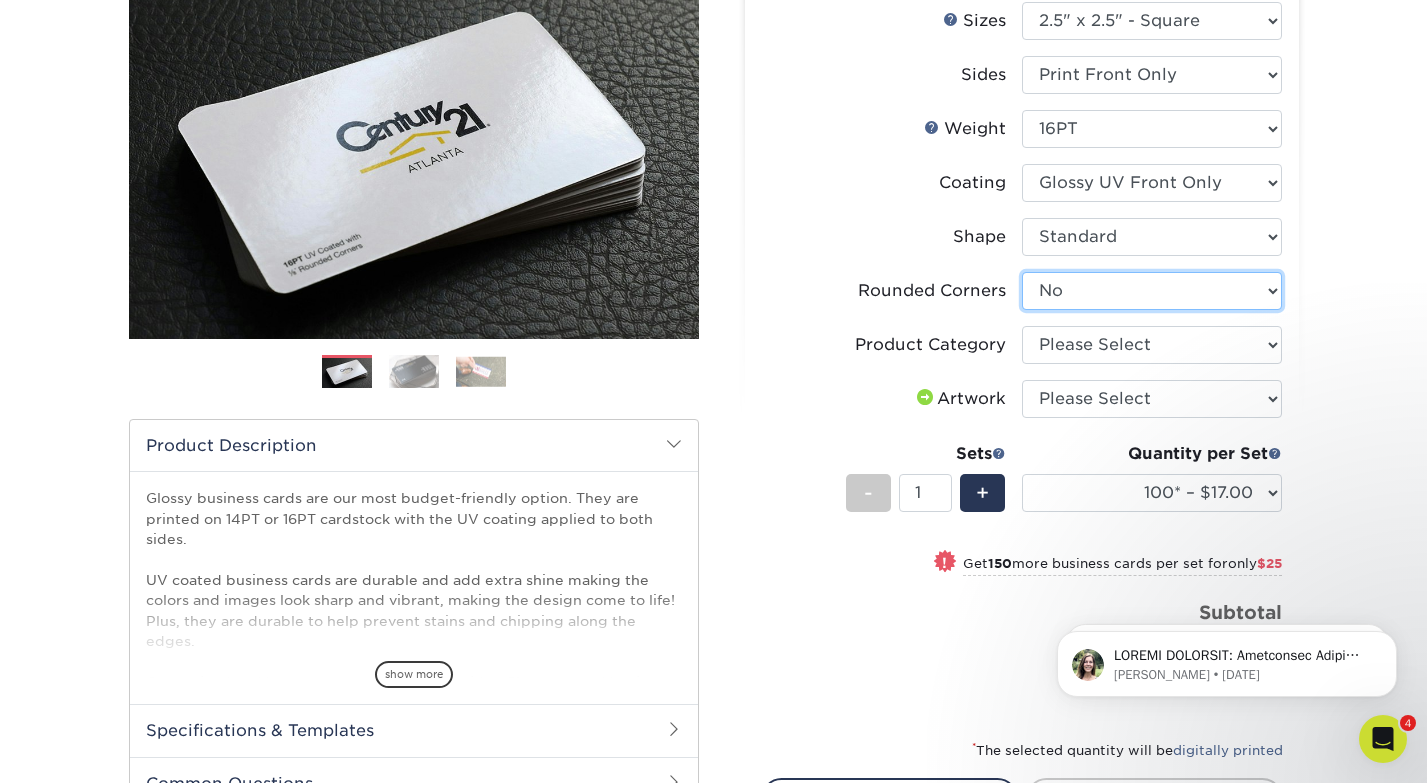 scroll, scrollTop: 256, scrollLeft: 0, axis: vertical 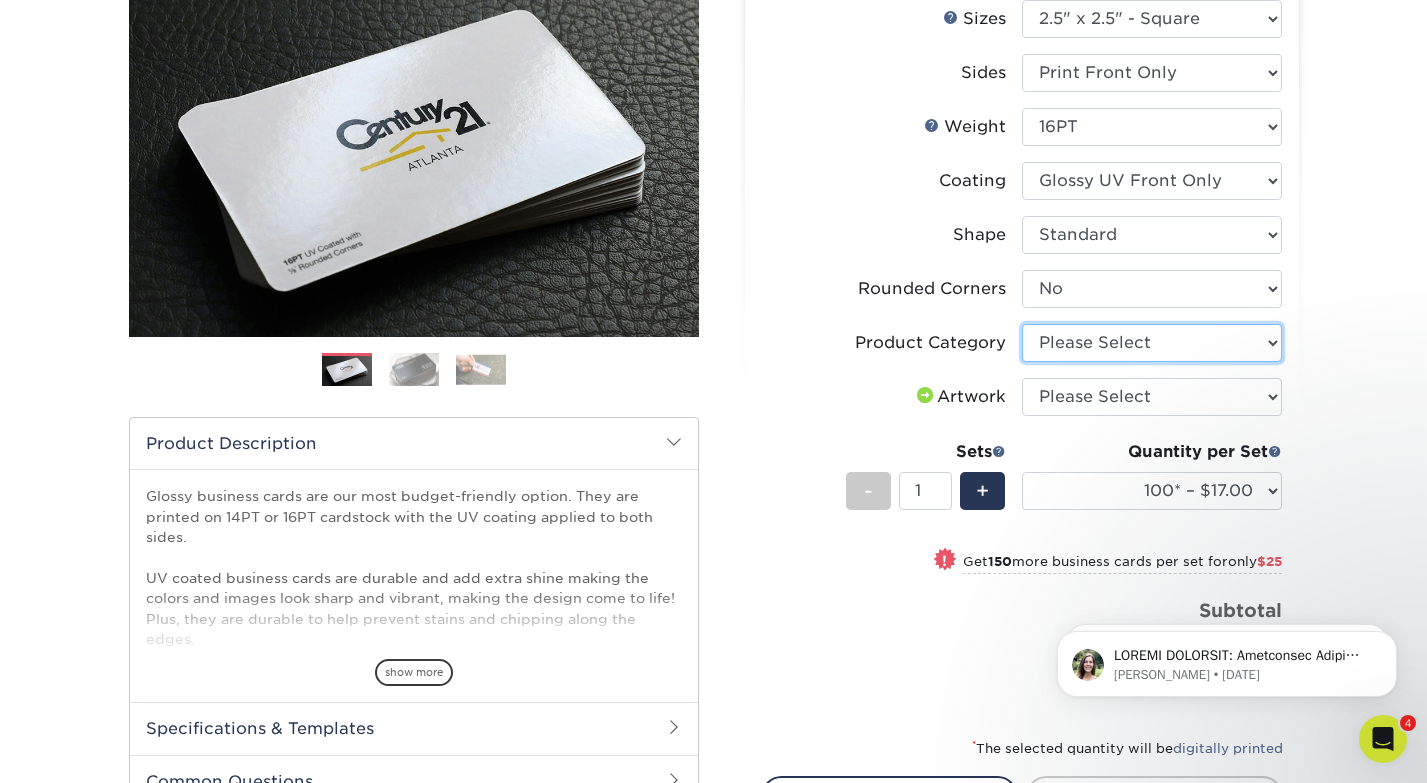 click on "Please Select Business Cards" at bounding box center (1152, 343) 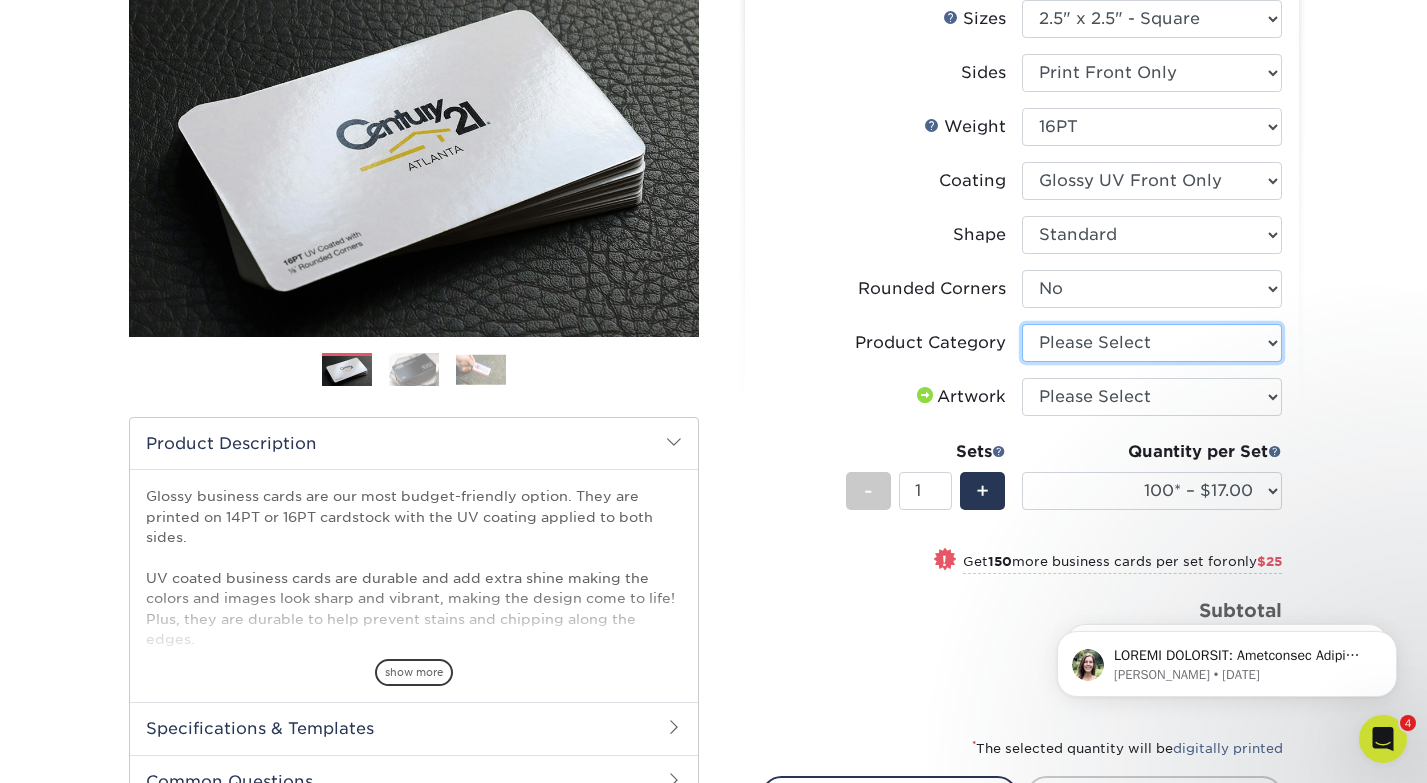select on "3b5148f1-0588-4f88-a218-97bcfdce65c1" 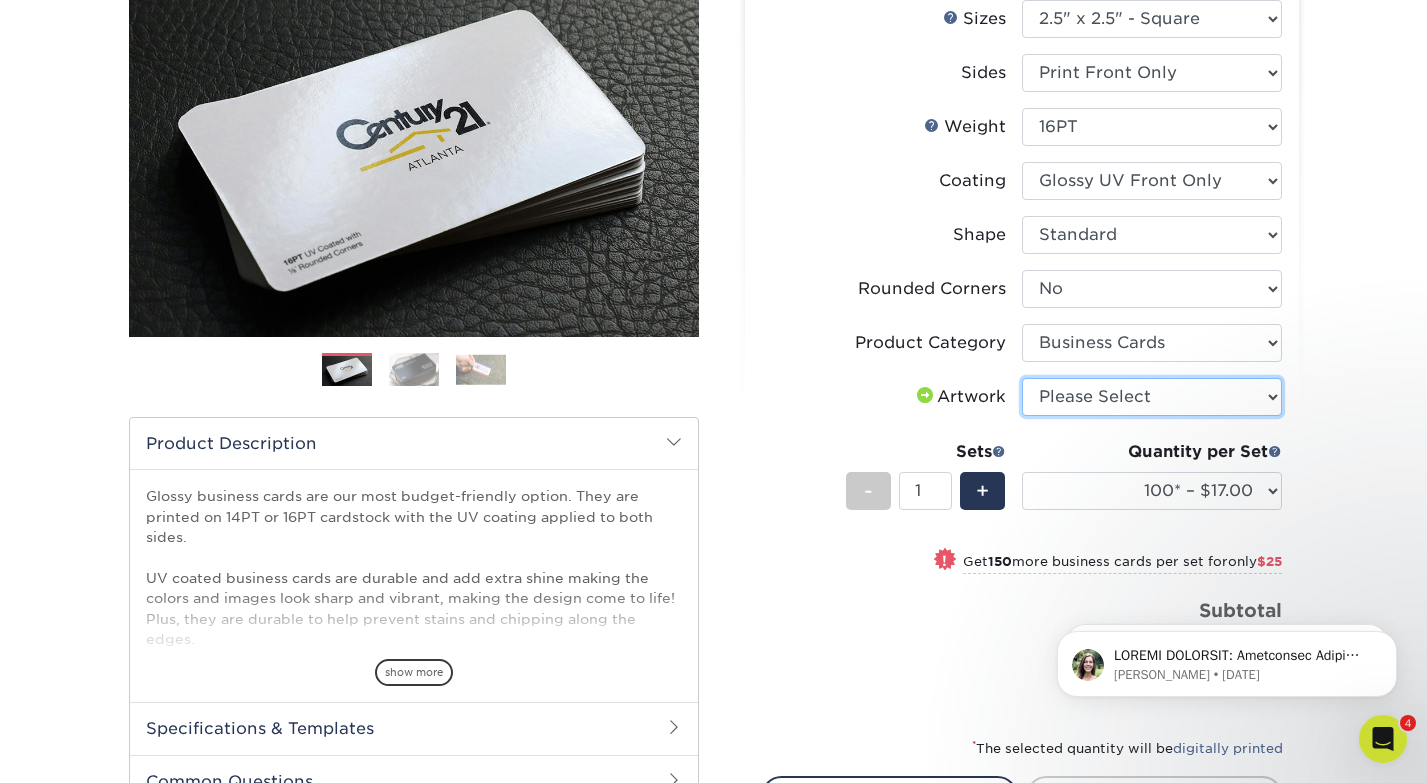 click on "Please Select I will upload files I need a design - $100" at bounding box center [1152, 397] 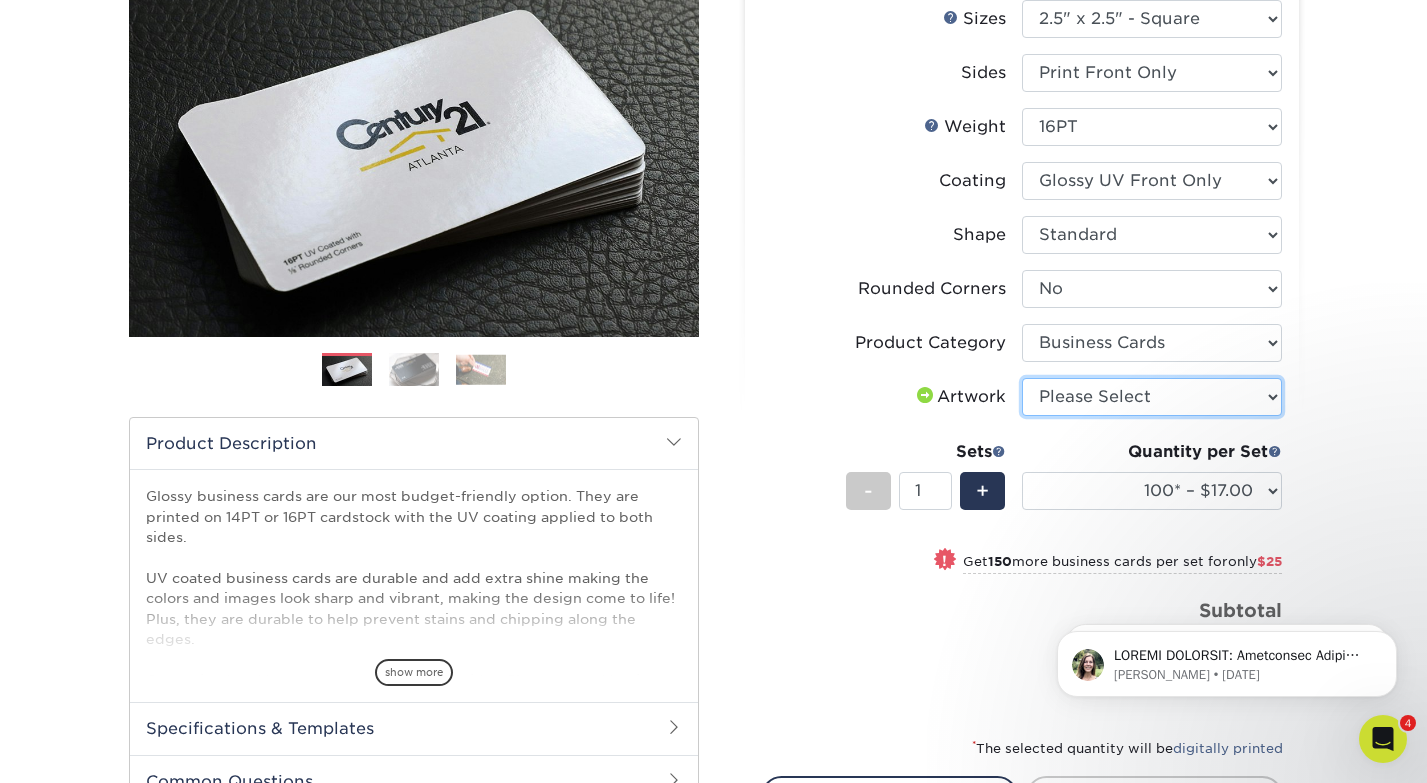 select on "upload" 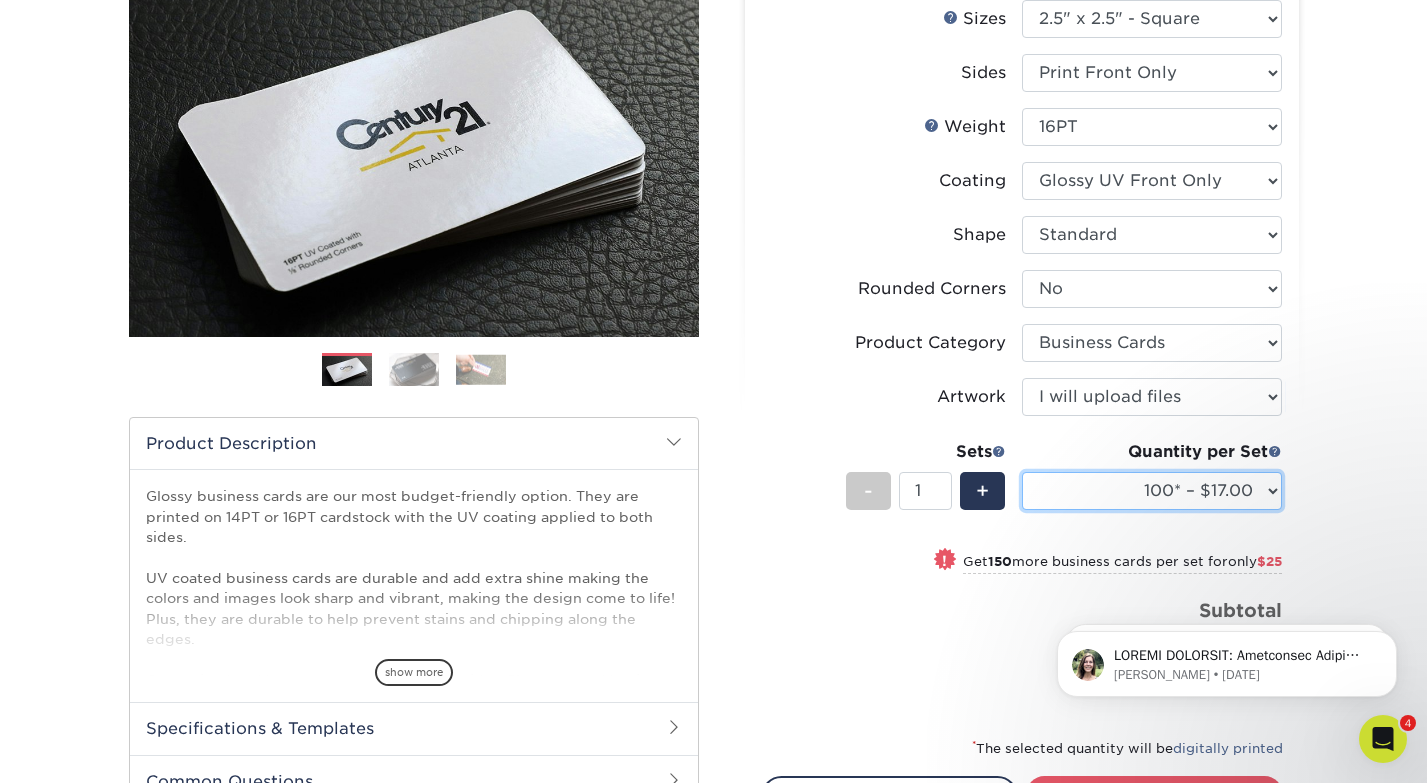 click on "100* – $17.00 250* – $42.00 500 – $84.00 1000 – $104.00 2500 – $203.00 5000 – $284.00 10000 – $558.00 15000 – $852.00 20000 – $1121.00 25000 – $1395.00 30000 – $1674.00 35000 – $1951.00 40000 – $2252.00 45000 – $2511.00 50000 – $2790.00 55000 – $3069.00 60000 – $3348.00 65000 – $3595.00 70000 – $3871.00 75000 – $4143.00 80000 – $4409.00 85000 – $4659.00 90000 – $4933.00 95000 – $5204.00 100000 – $5471.00" at bounding box center [1152, 491] 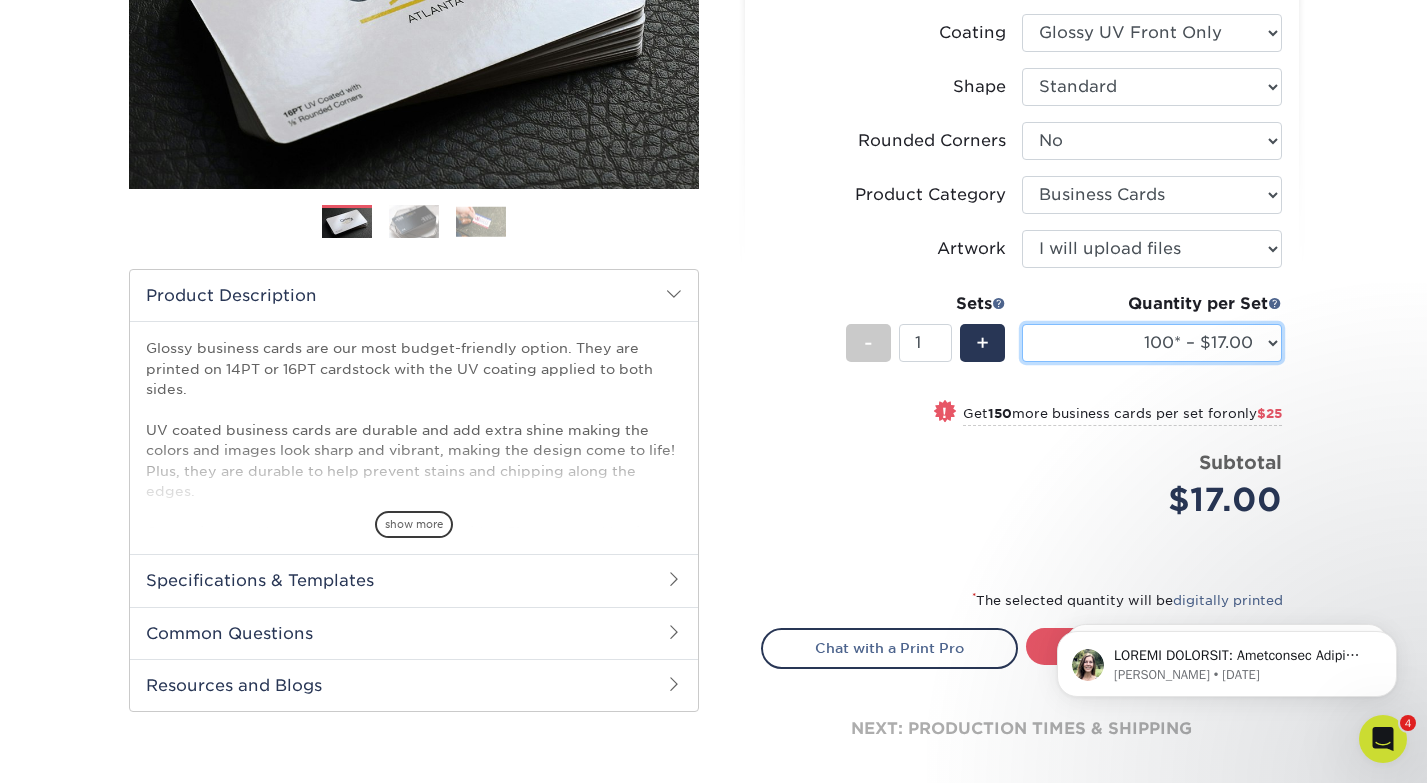scroll, scrollTop: 457, scrollLeft: 0, axis: vertical 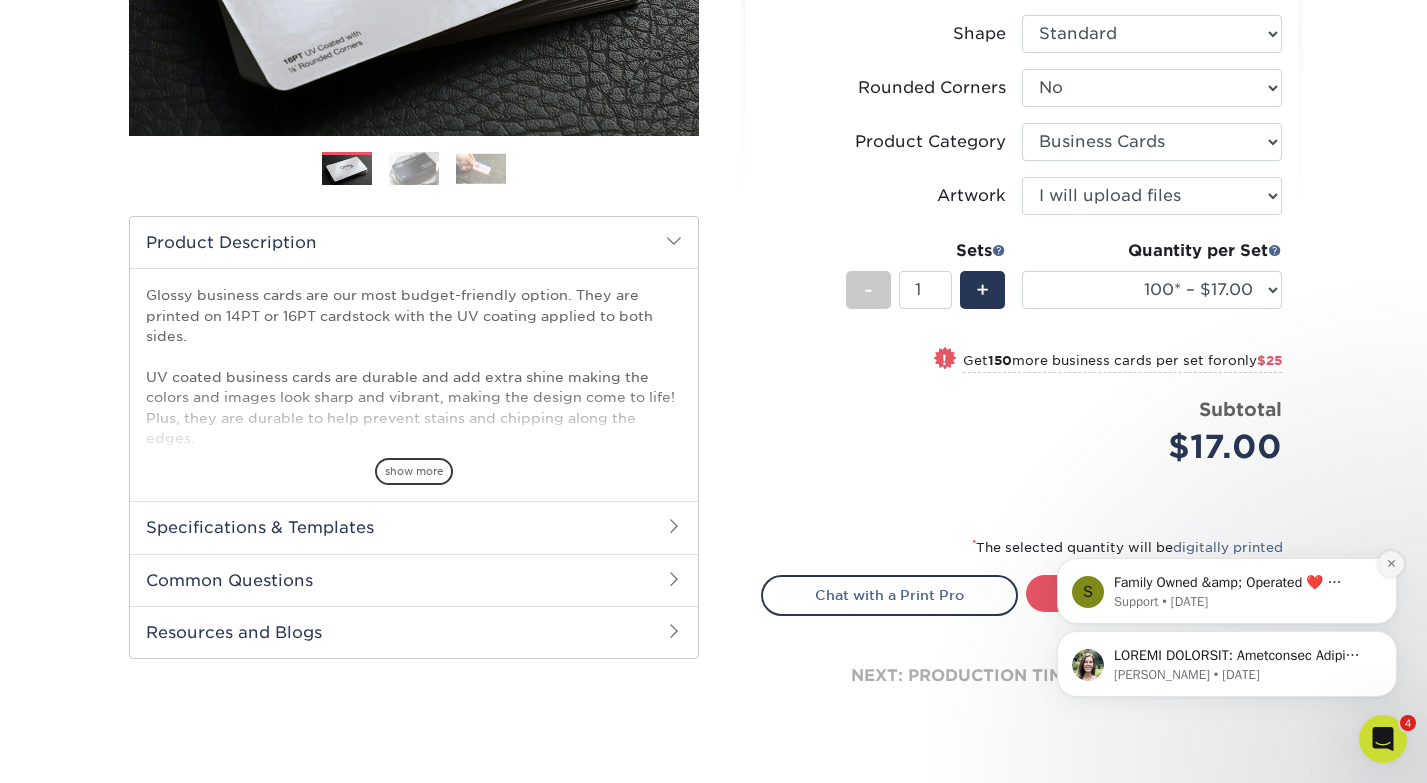 click 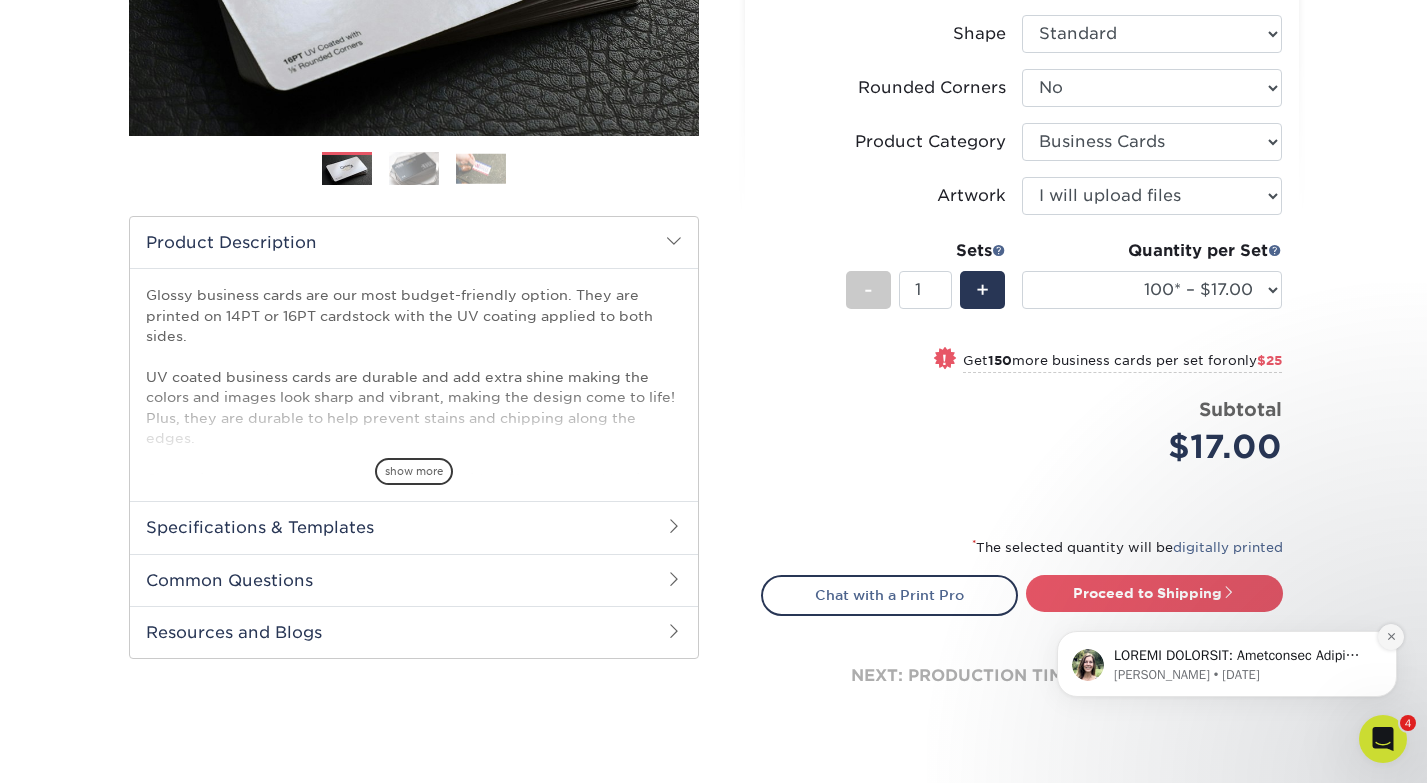 click 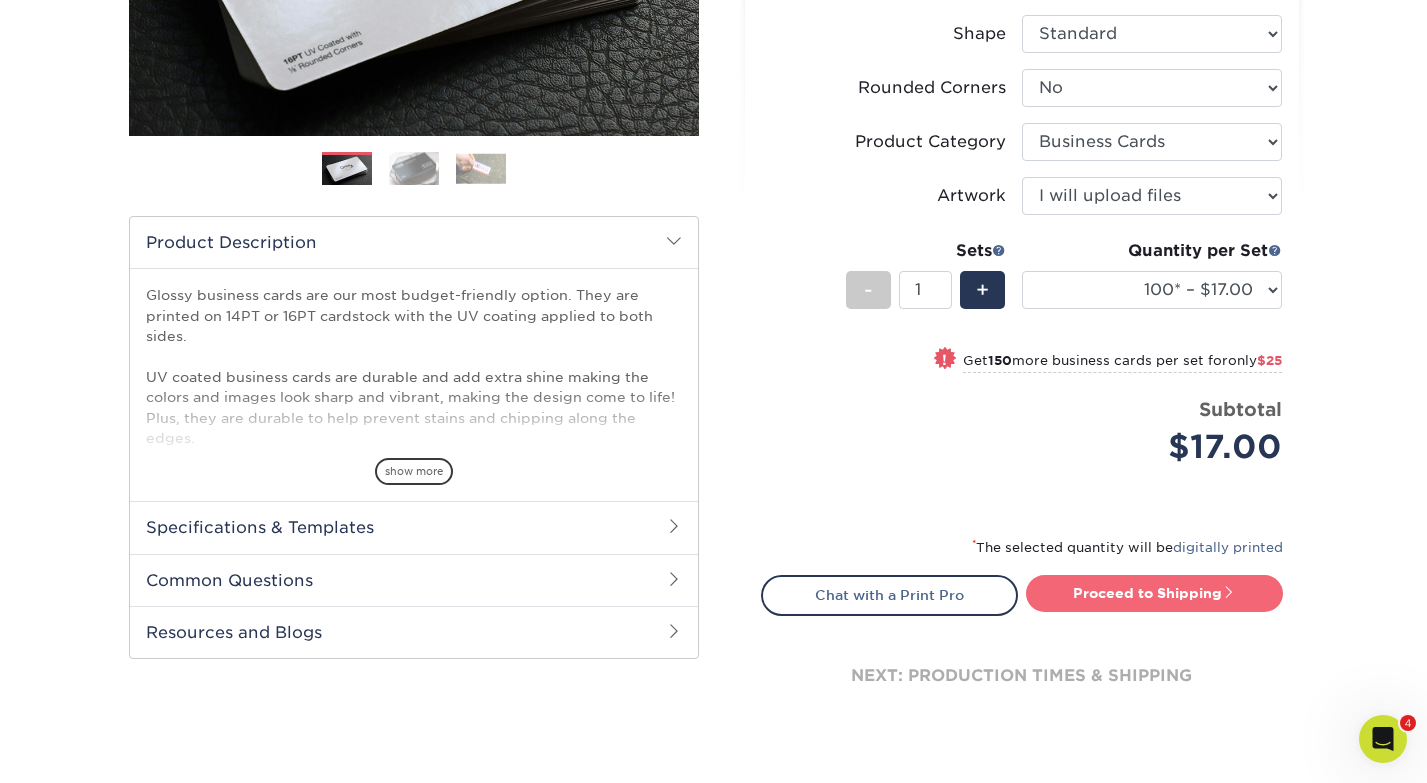 click on "Proceed to Shipping" at bounding box center [1154, 593] 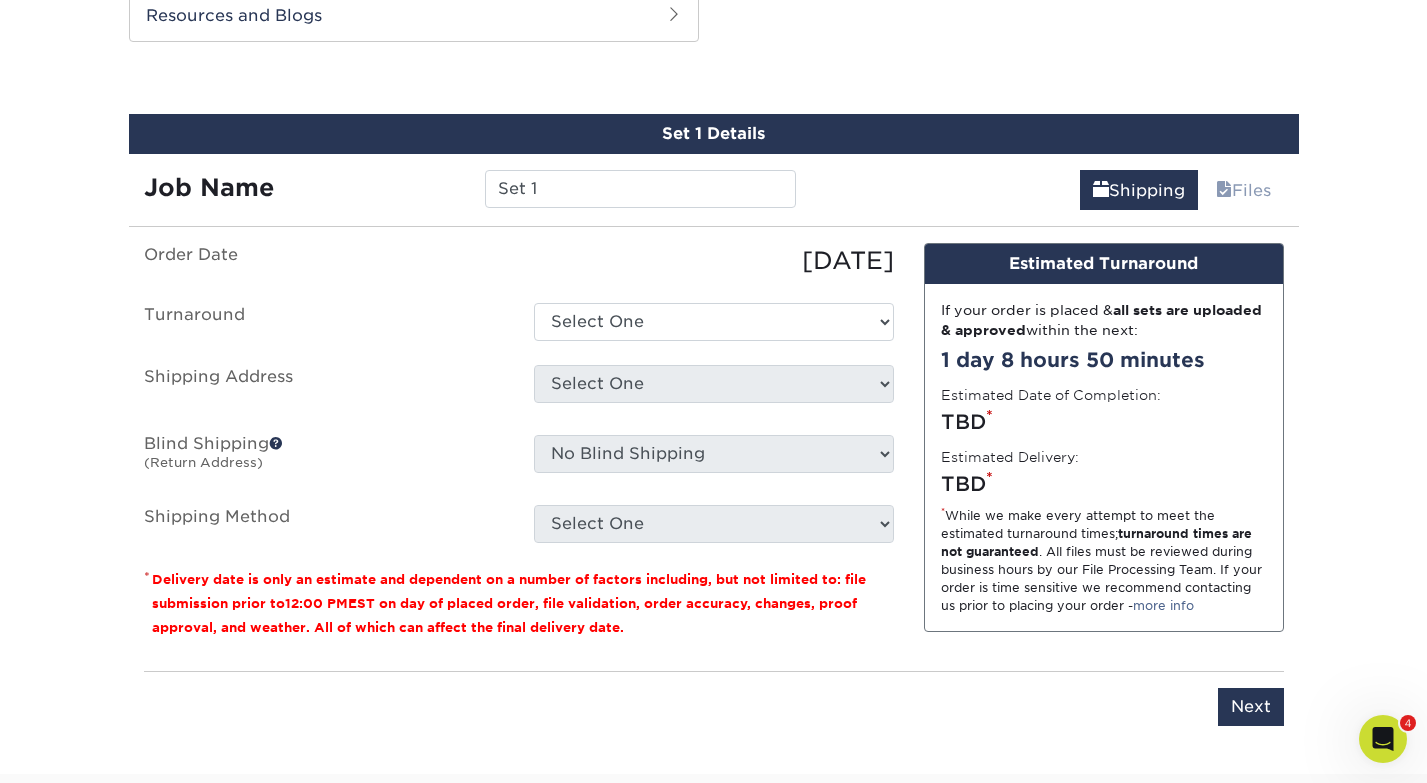 scroll, scrollTop: 1086, scrollLeft: 0, axis: vertical 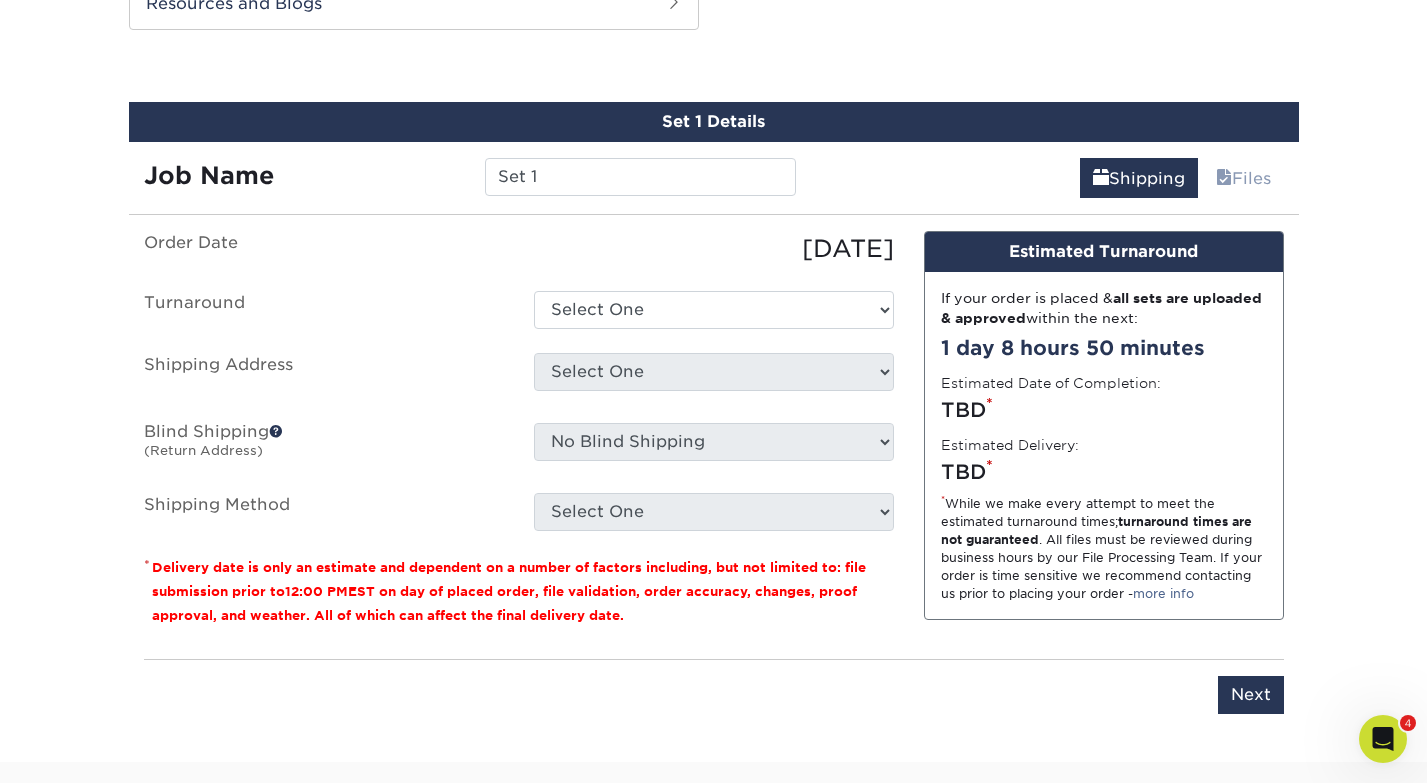 click on "Job Name
Set 1" at bounding box center (470, 170) 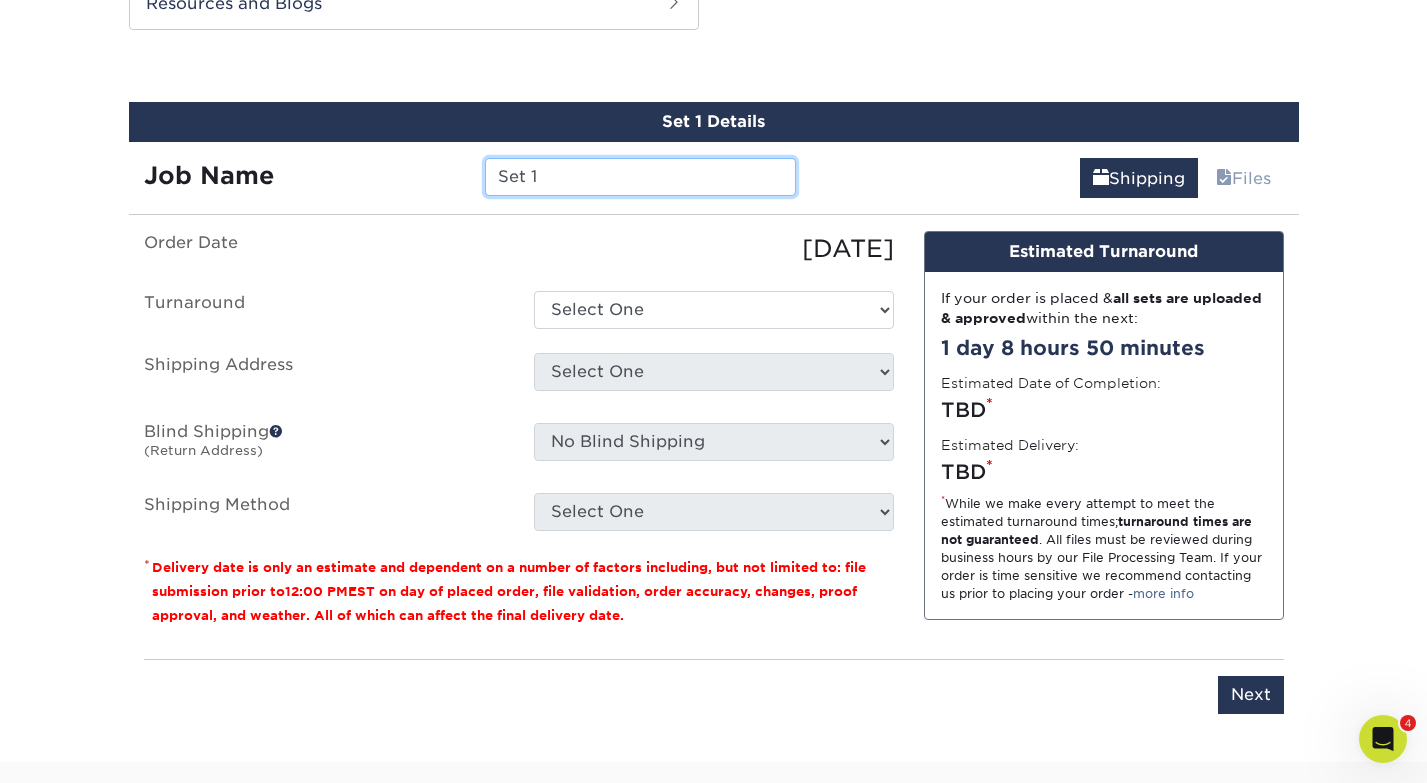 drag, startPoint x: 562, startPoint y: 176, endPoint x: 395, endPoint y: 148, distance: 169.33104 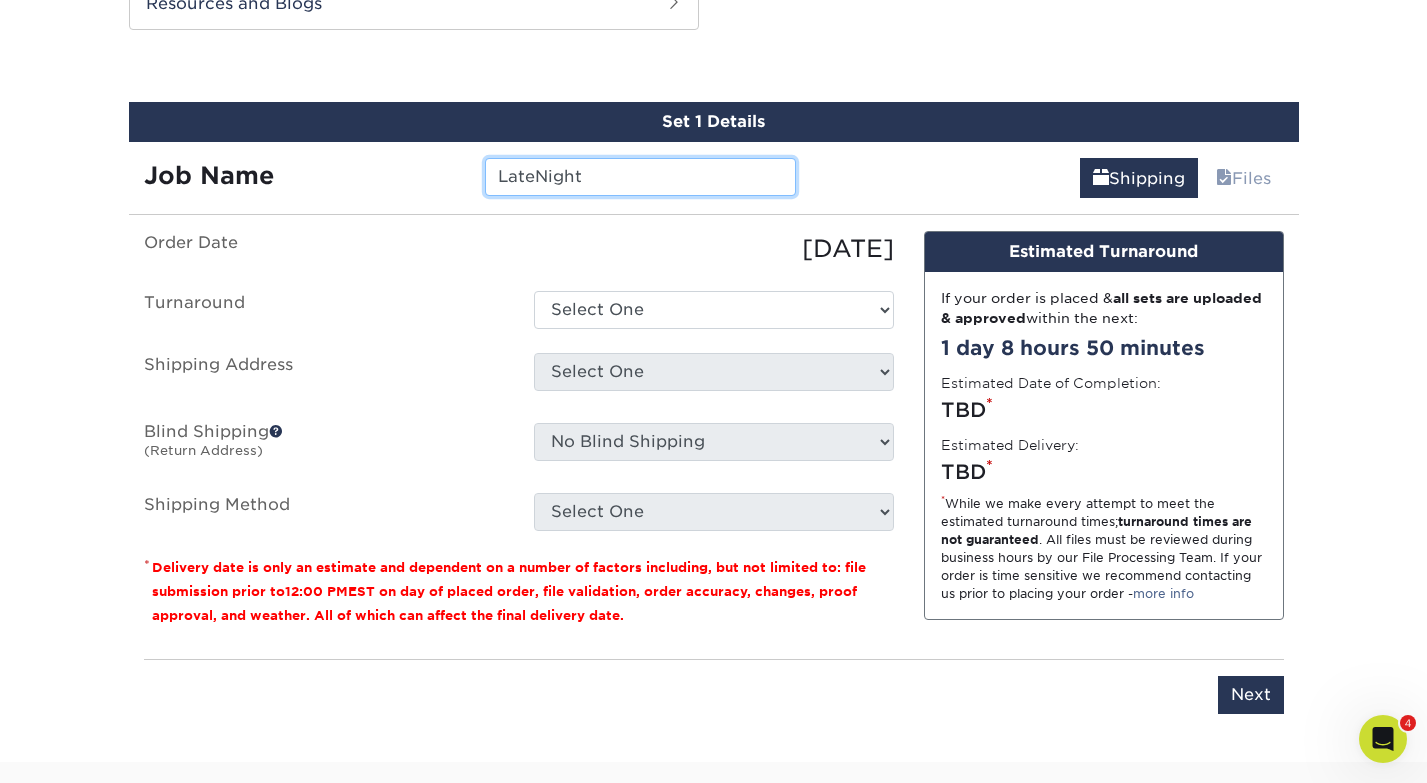 type on "LateNight" 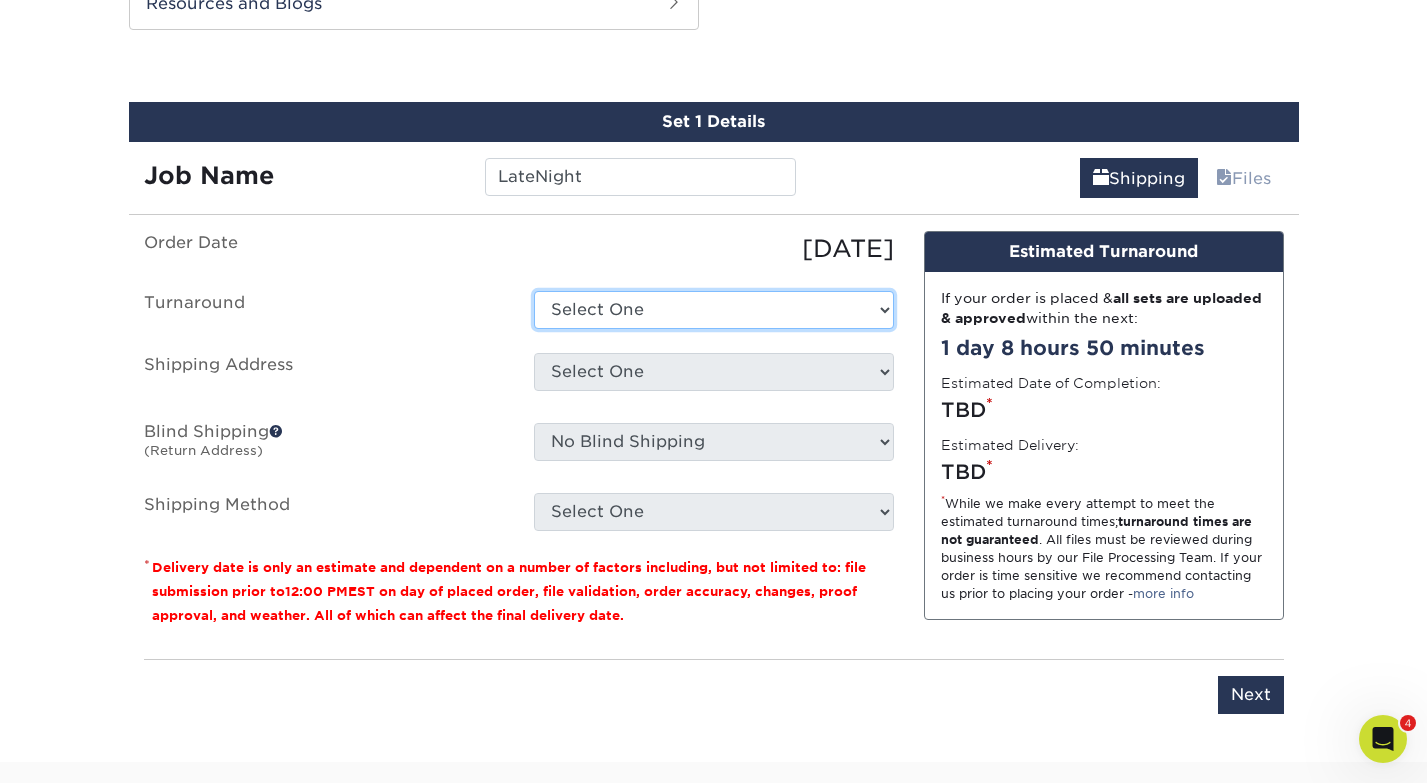 click on "Select One 2-4 Business Days 2 Day Next Business Day" at bounding box center [714, 310] 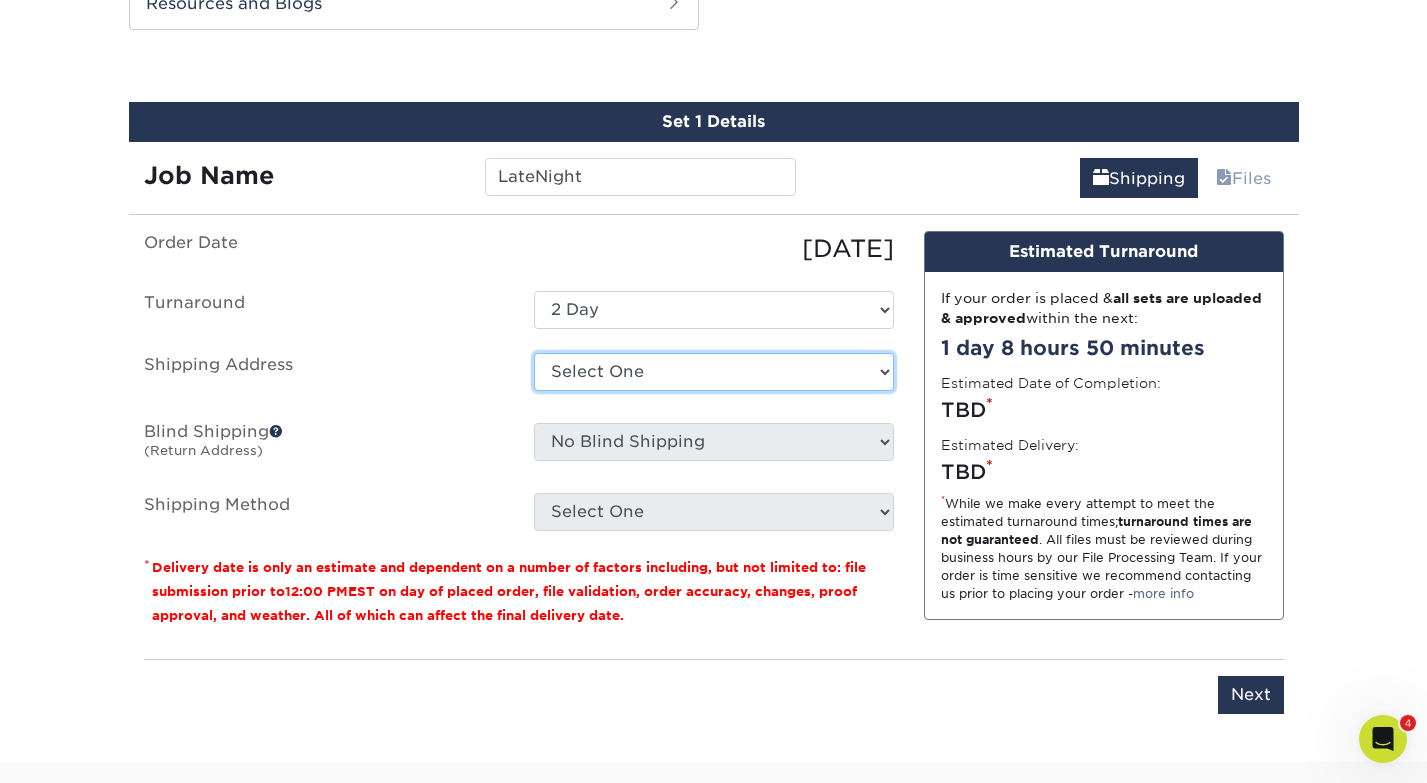 click on "Select One
Fairway
Home
Maplewood
WCW Worldwide
+ Add New Address" at bounding box center (714, 372) 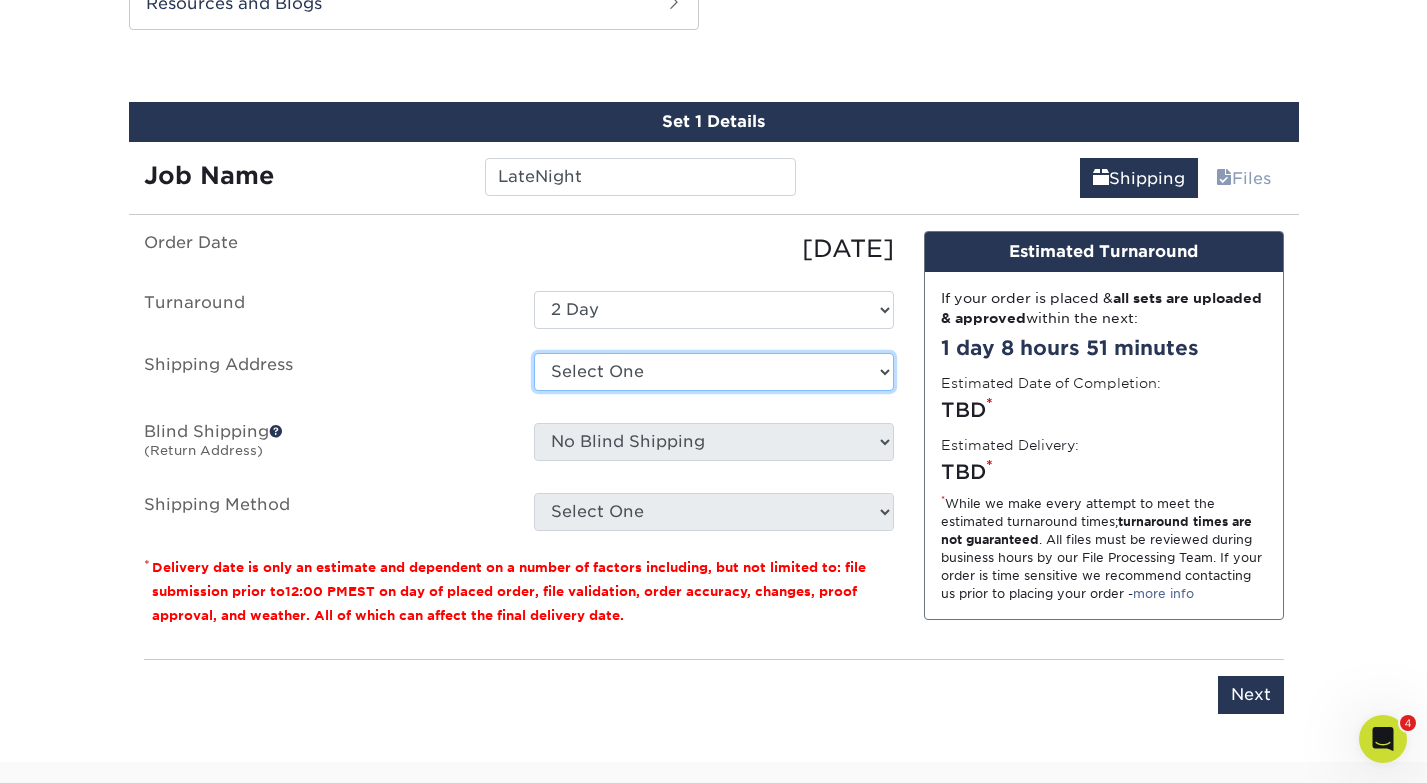 select on "256093" 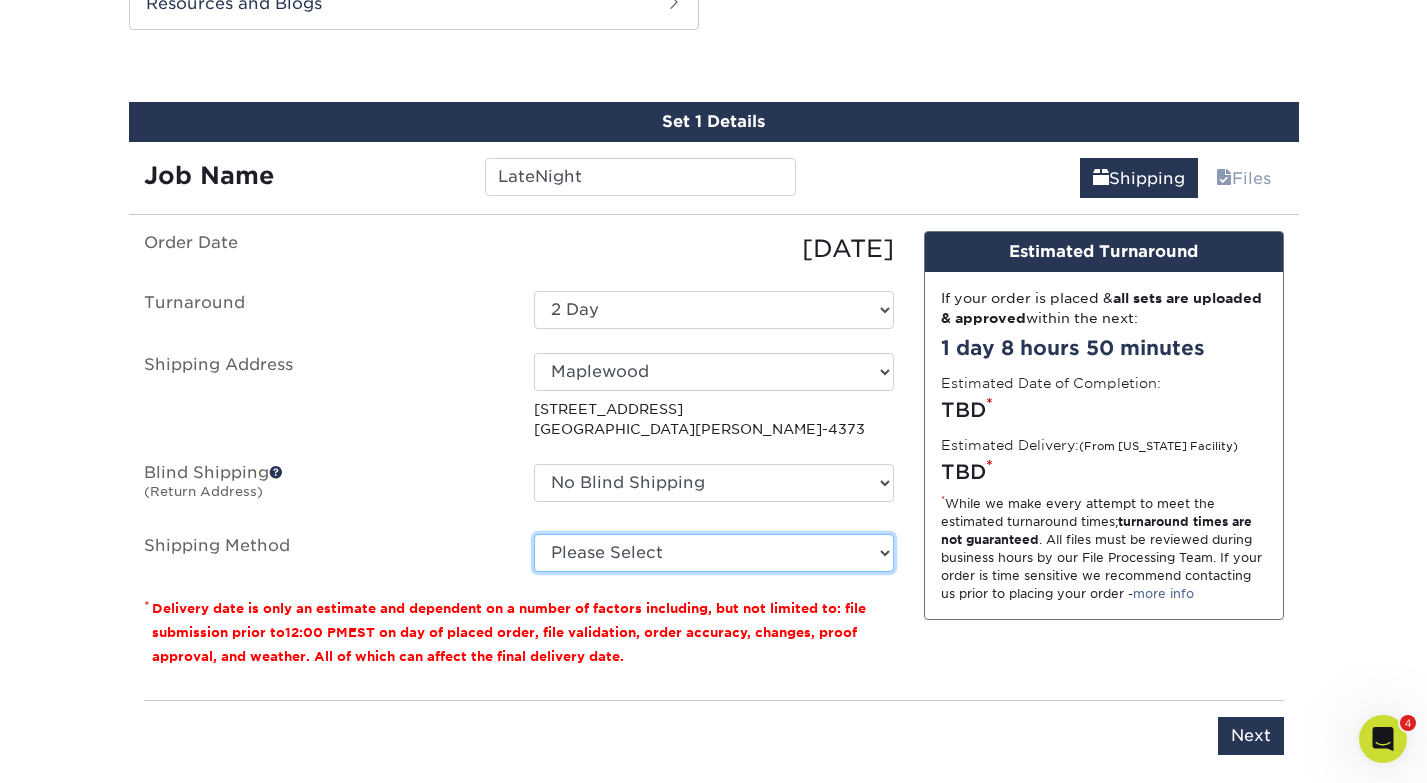 click on "Please Select Ground Shipping (+$7.84) 3 Day Shipping Service (+$19.44) 2 Day Air Shipping (+$19.90) Next Day Shipping by 5pm (+$25.46) Next Day Shipping by 12 noon (+$27.61) Next Day Air Early A.M. (+$138.31)" at bounding box center [714, 553] 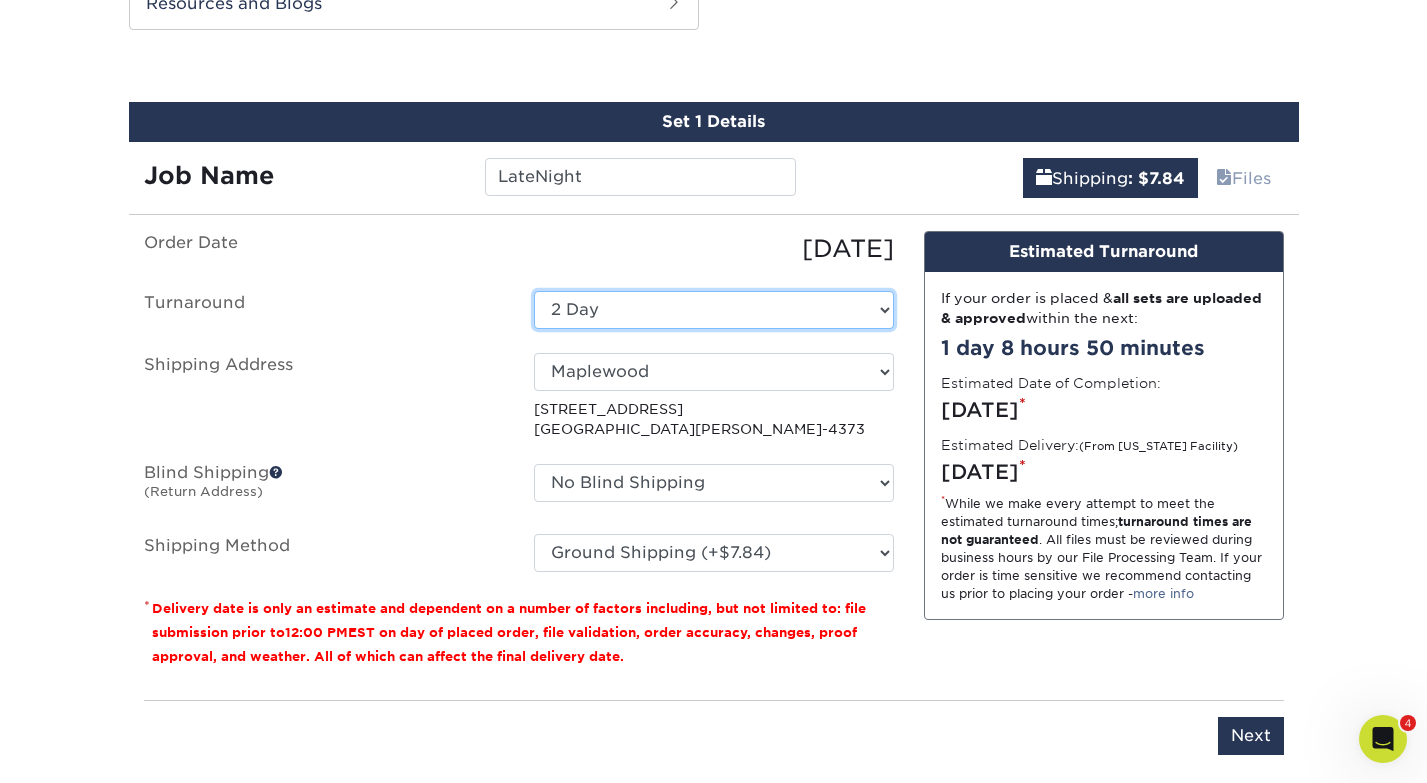 click on "Select One 2-4 Business Days 2 Day Next Business Day" at bounding box center (714, 310) 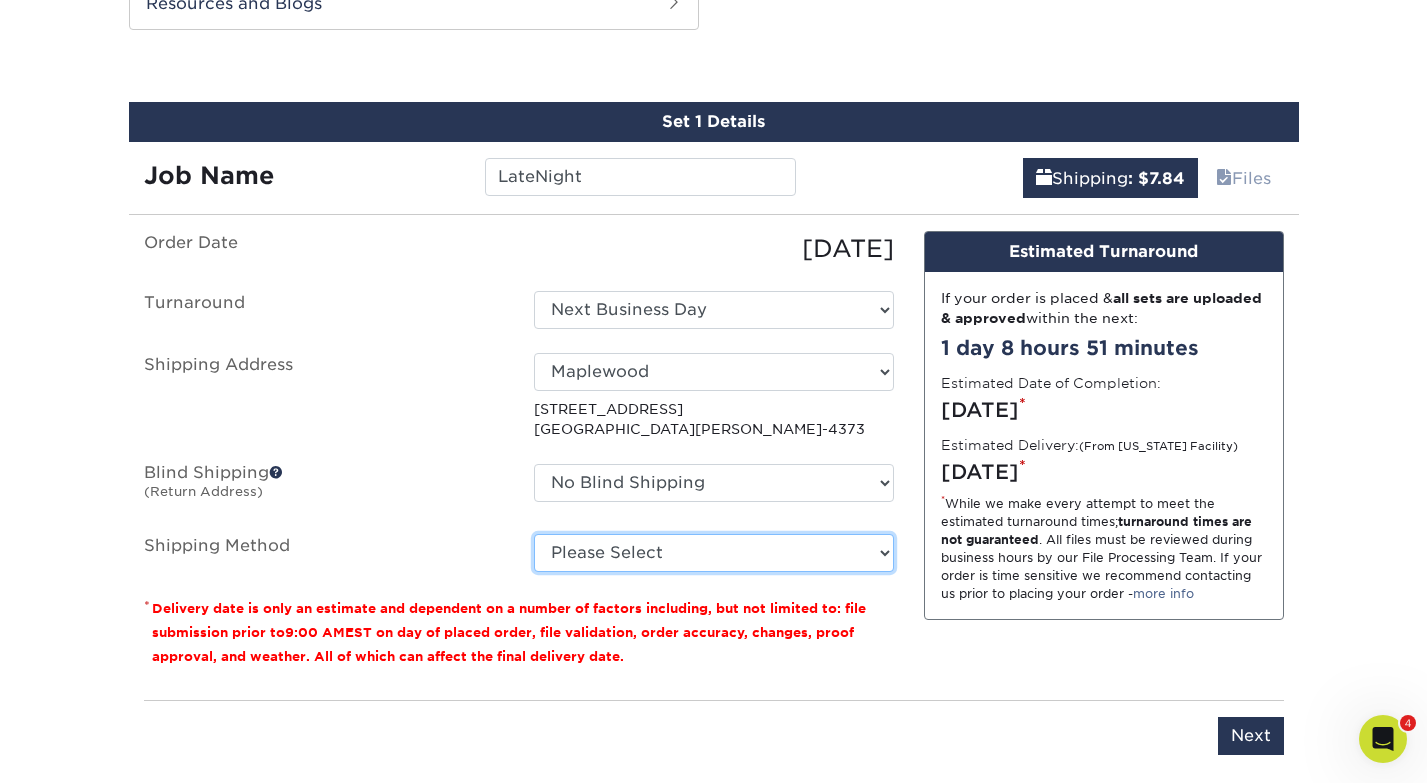 click on "Please Select Ground Shipping (+$7.84) 3 Day Shipping Service (+$19.44) 2 Day Air Shipping (+$19.90) Next Day Shipping by 5pm (+$25.46) Next Day Shipping by 12 noon (+$27.61) Next Day Air Early A.M. (+$138.31)" at bounding box center (714, 553) 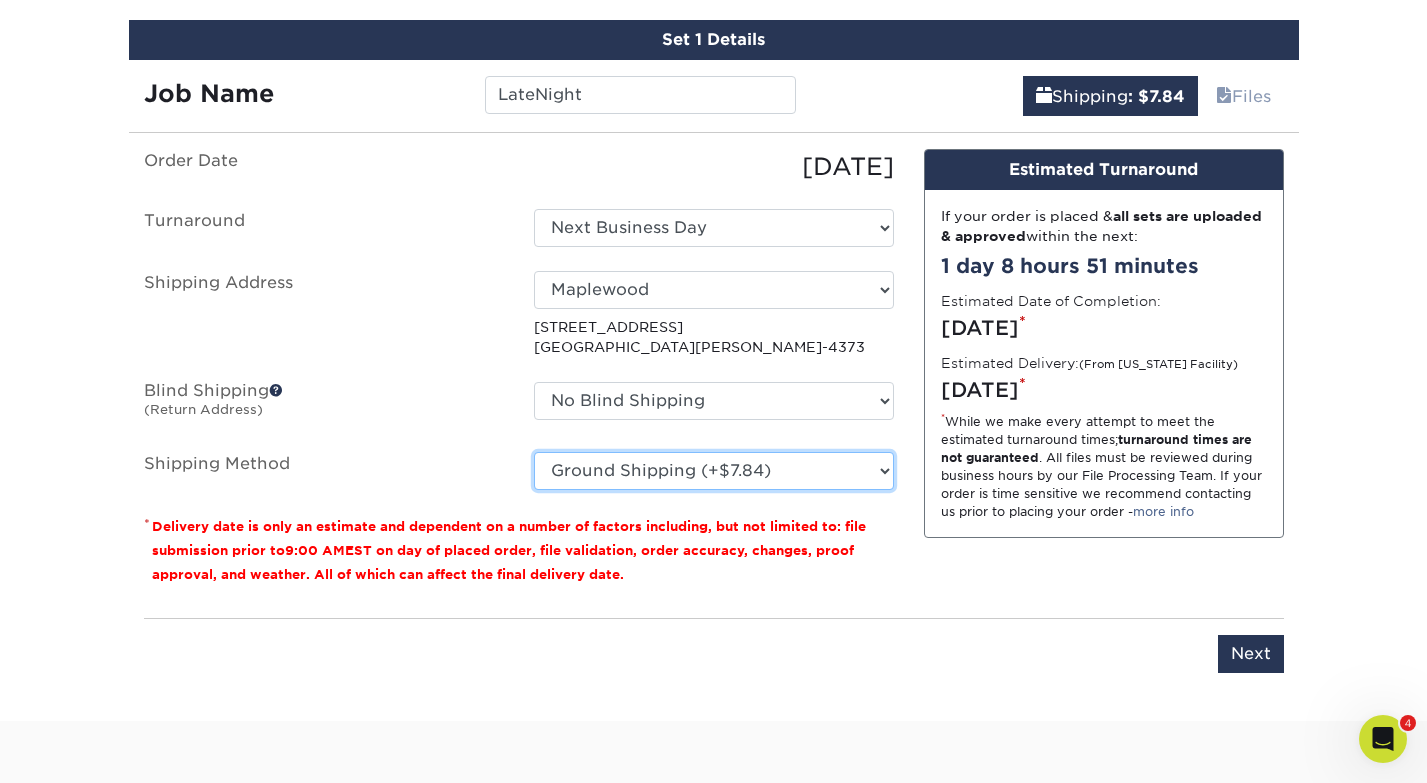 scroll, scrollTop: 1176, scrollLeft: 0, axis: vertical 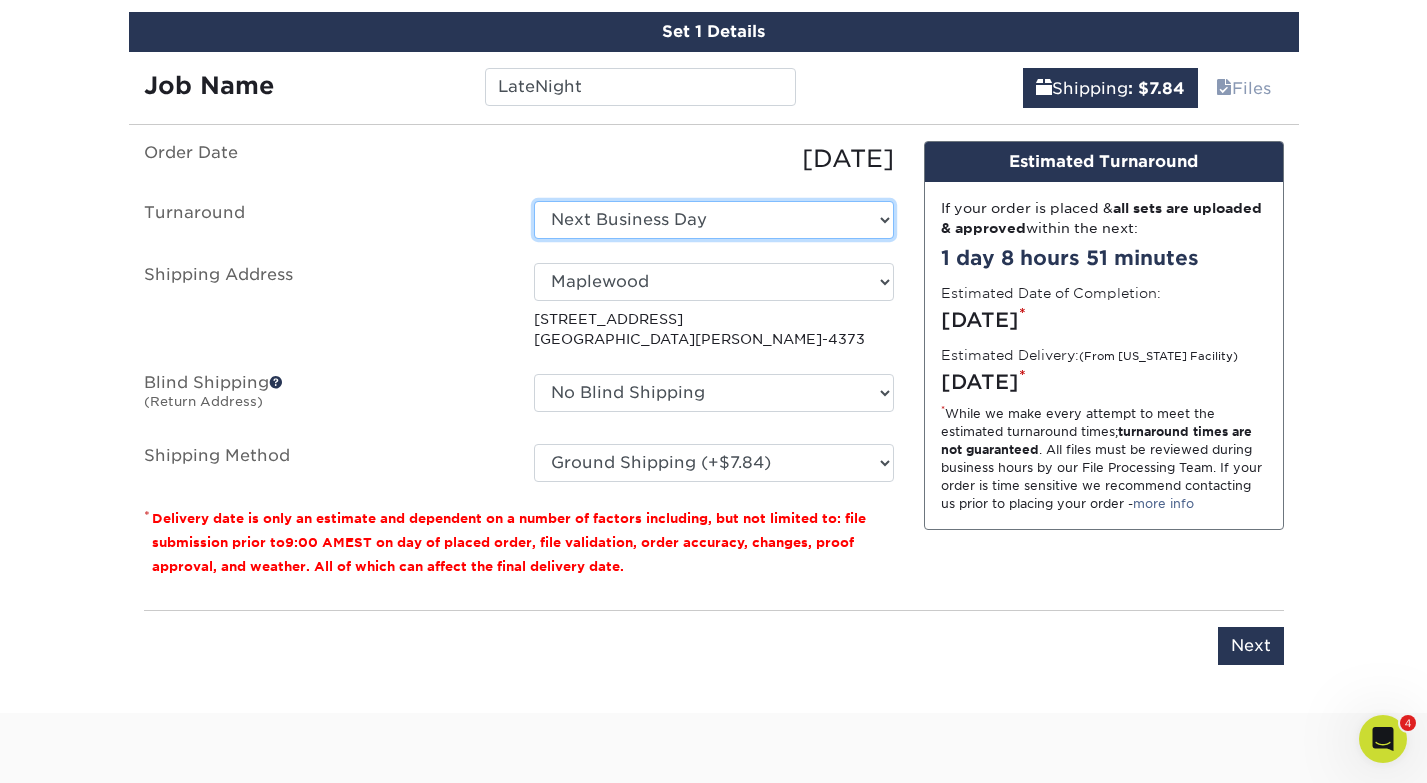 click on "Select One 2-4 Business Days 2 Day Next Business Day" at bounding box center (714, 220) 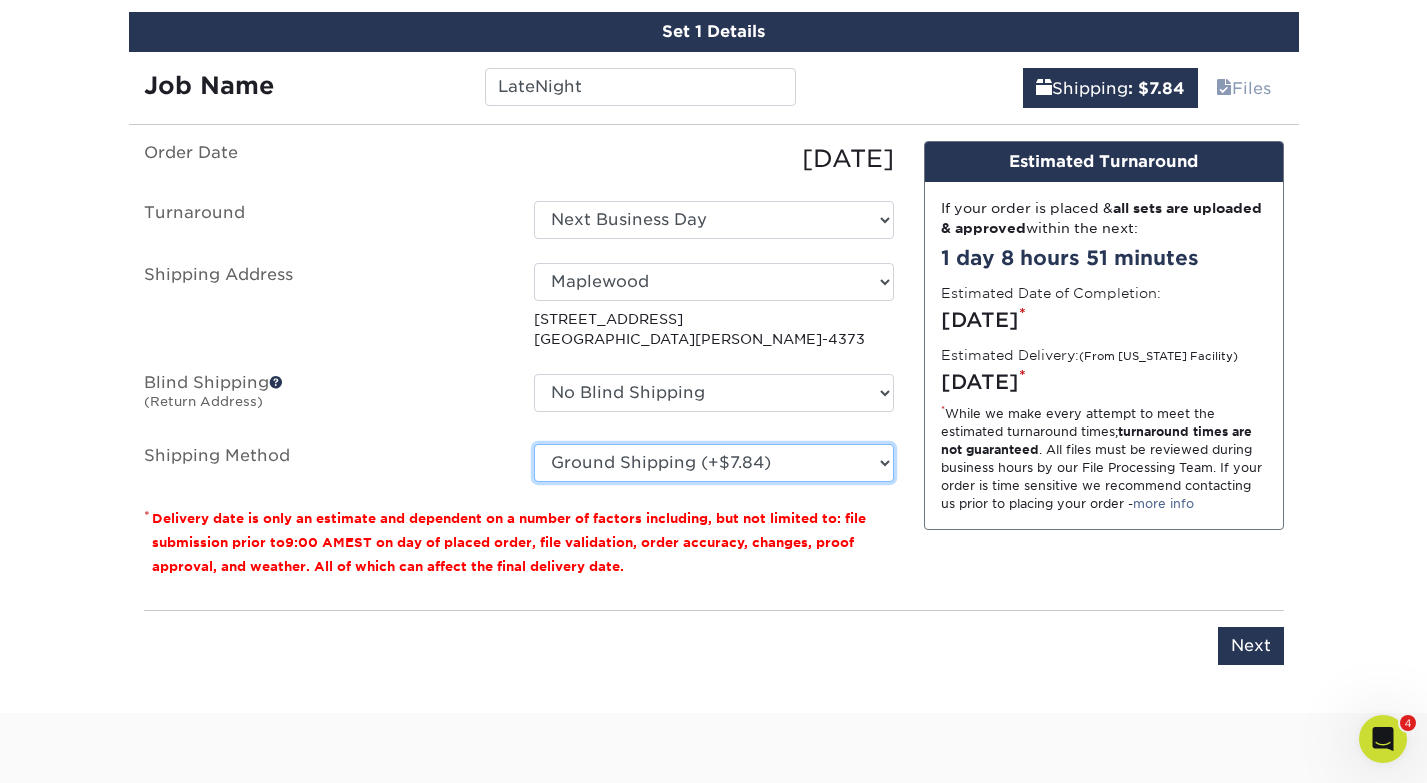 click on "Please Select Ground Shipping (+$7.84) 3 Day Shipping Service (+$19.44) 2 Day Air Shipping (+$19.90) Next Day Shipping by 5pm (+$25.46) Next Day Shipping by 12 noon (+$27.61) Next Day Air Early A.M. (+$138.31)" at bounding box center (714, 463) 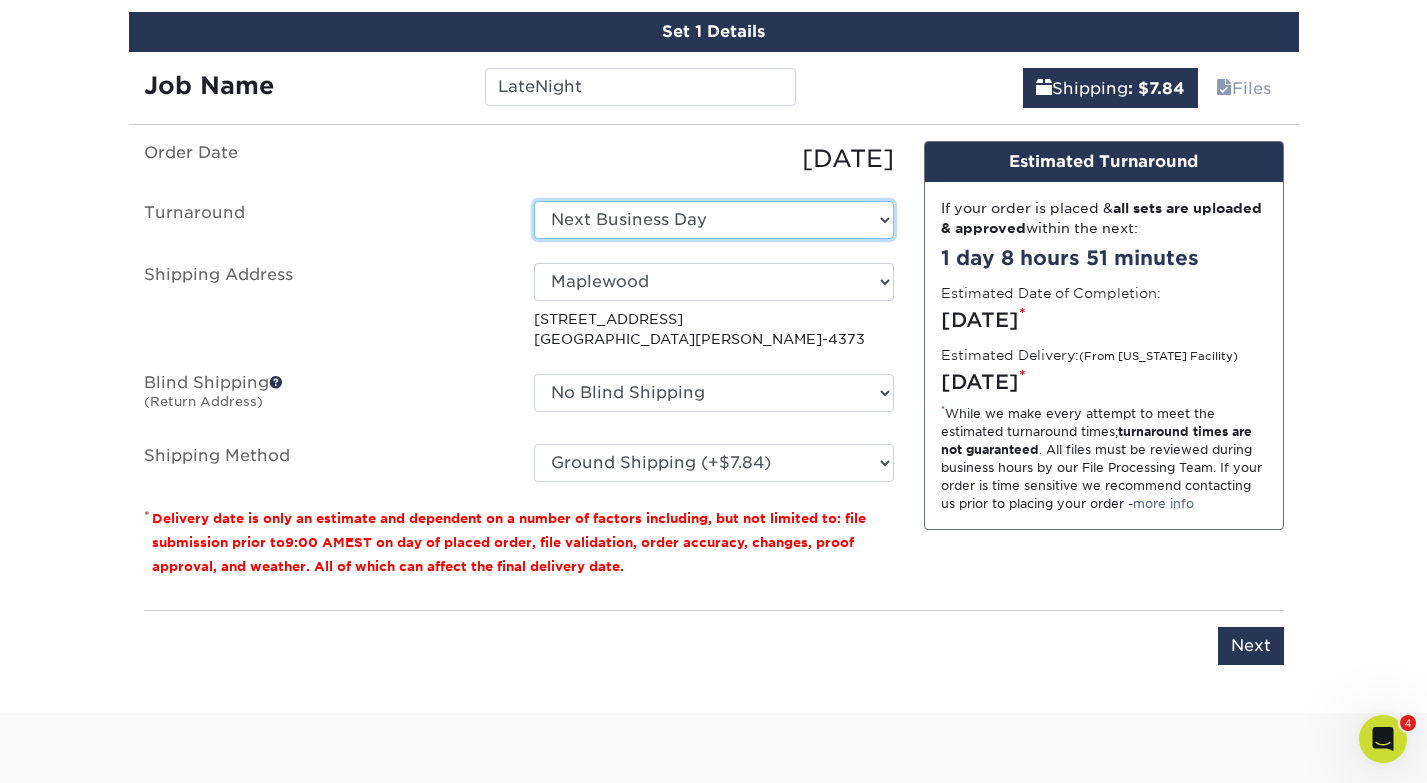 click on "Select One 2-4 Business Days 2 Day Next Business Day" at bounding box center [714, 220] 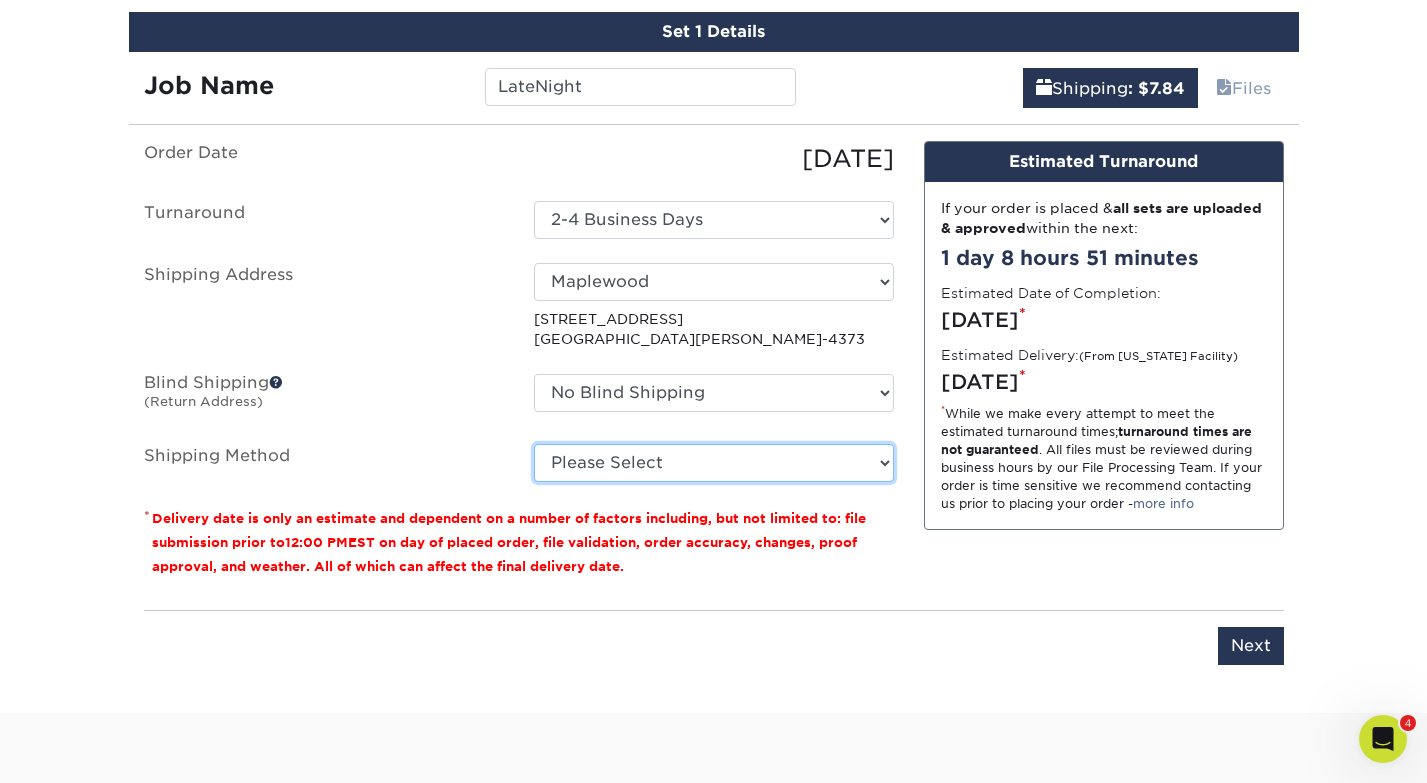 click on "Please Select Ground Shipping (+$7.84) 3 Day Shipping Service (+$19.44) 2 Day Air Shipping (+$19.90) Next Day Shipping by 5pm (+$25.46) Next Day Shipping by 12 noon (+$27.61) Next Day Air Early A.M. (+$138.31)" at bounding box center [714, 463] 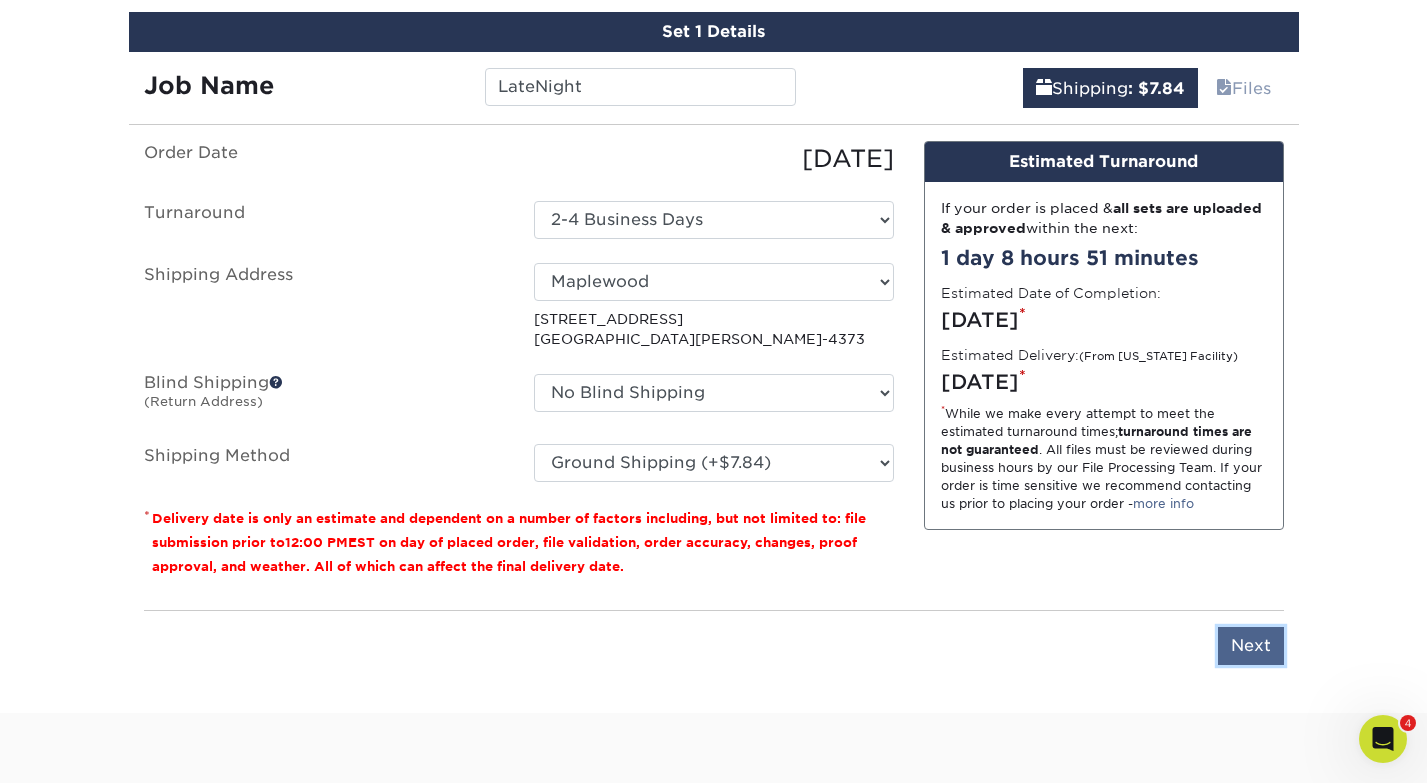 click on "Next" at bounding box center [1251, 646] 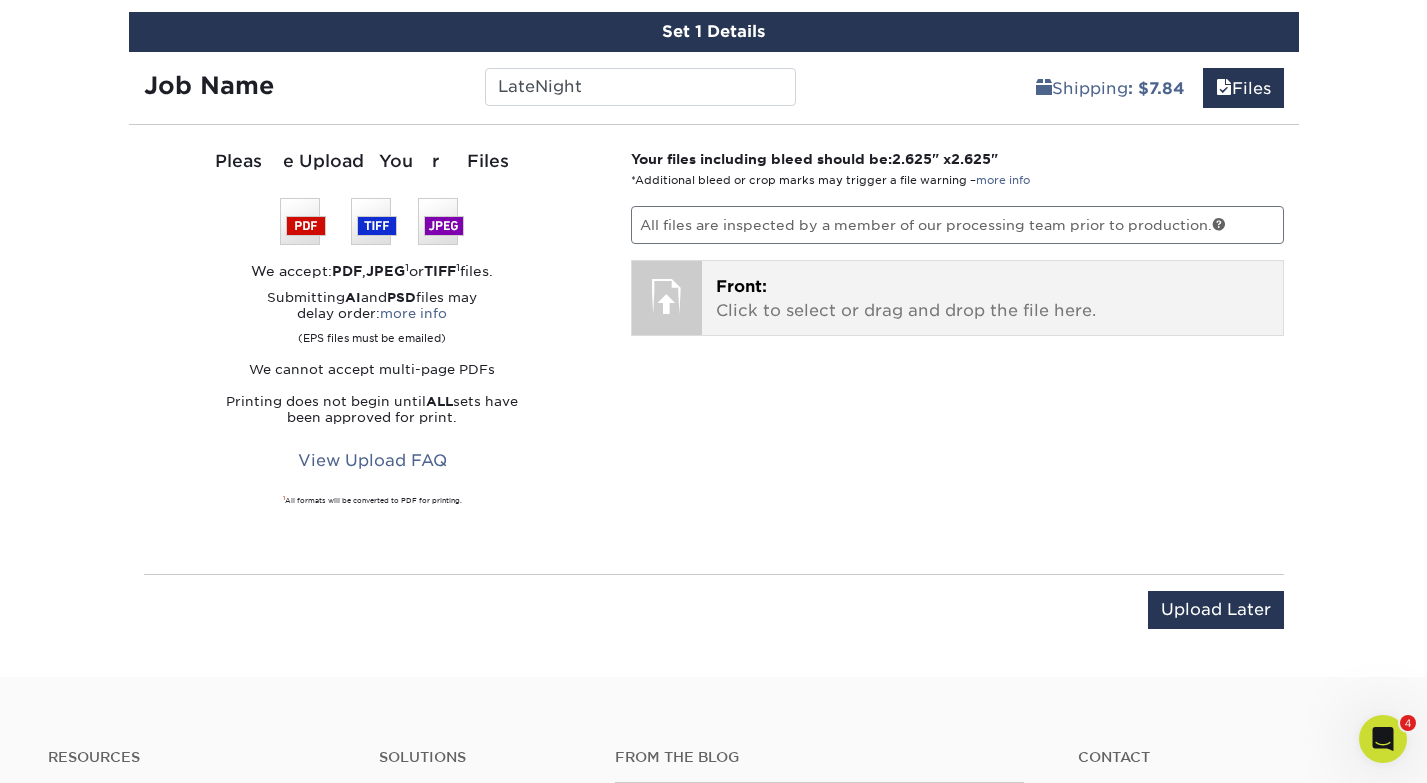 click on "Front: Click to select or drag and drop the file here." at bounding box center (992, 299) 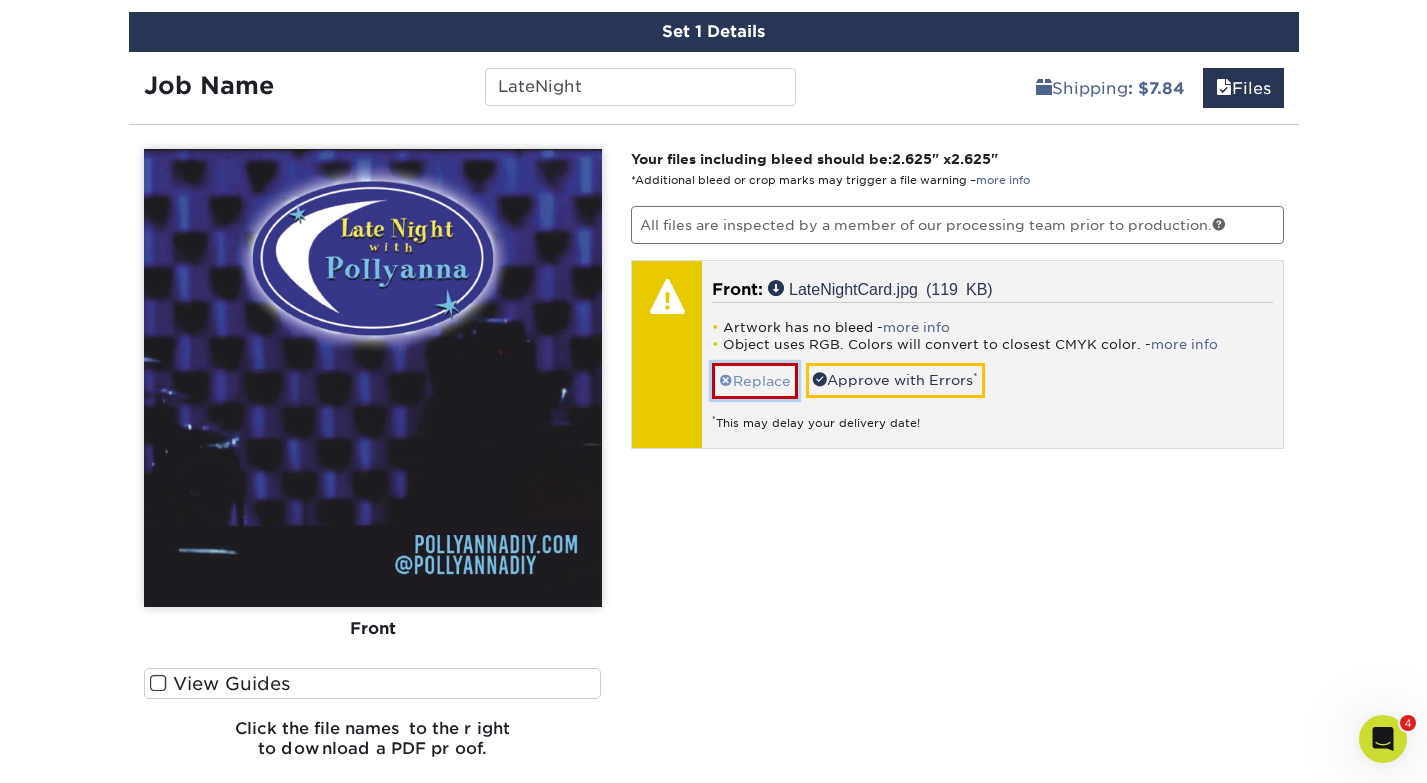 click on "Replace" at bounding box center [755, 380] 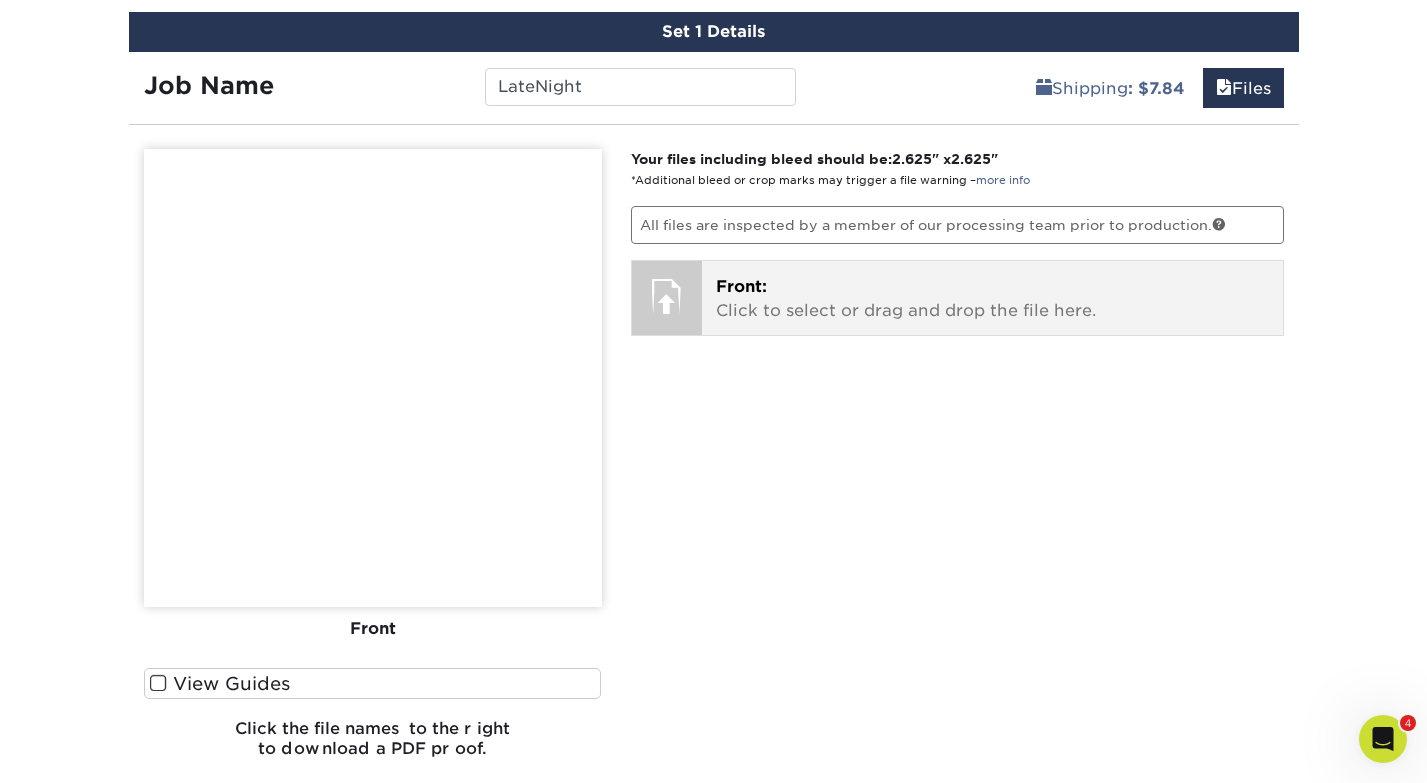 click at bounding box center (667, 296) 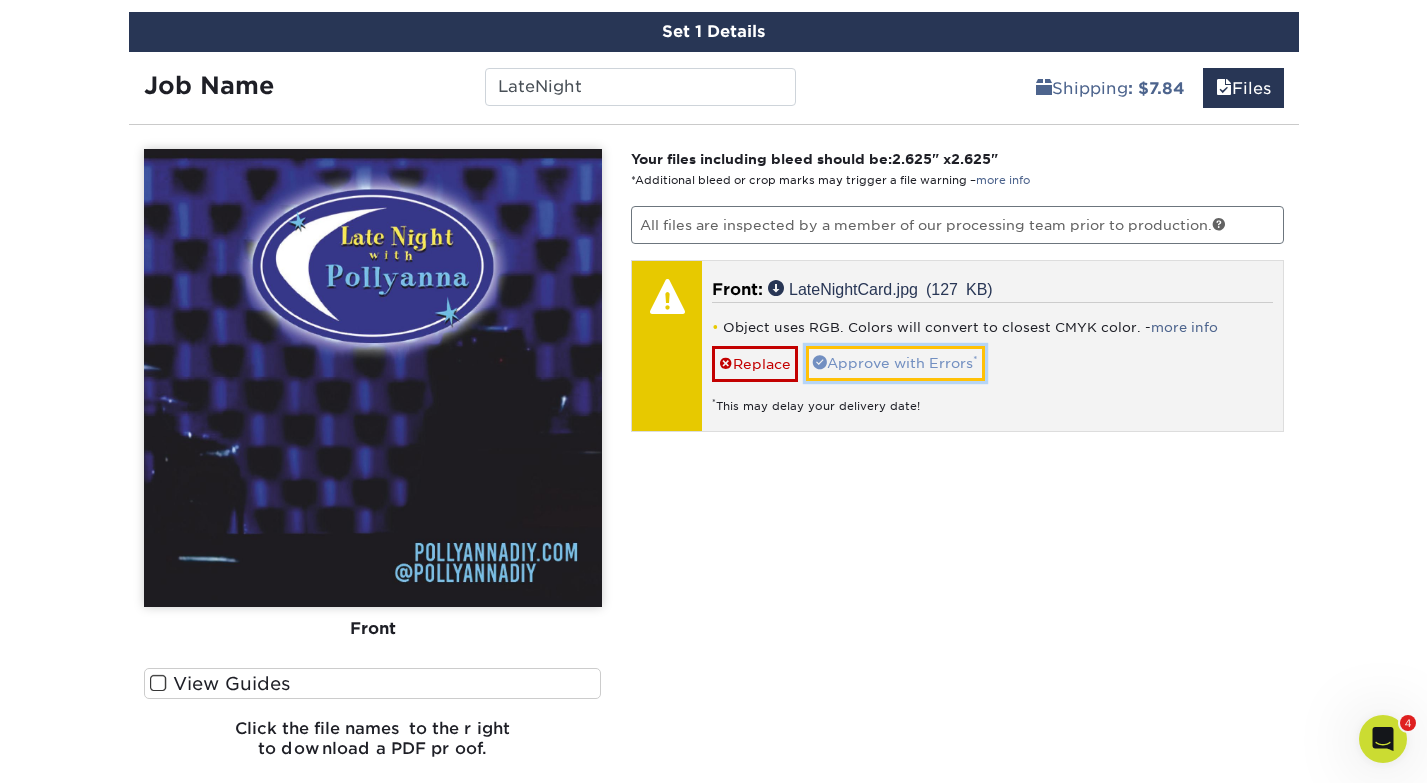 click on "Approve with Errors *" at bounding box center [895, 363] 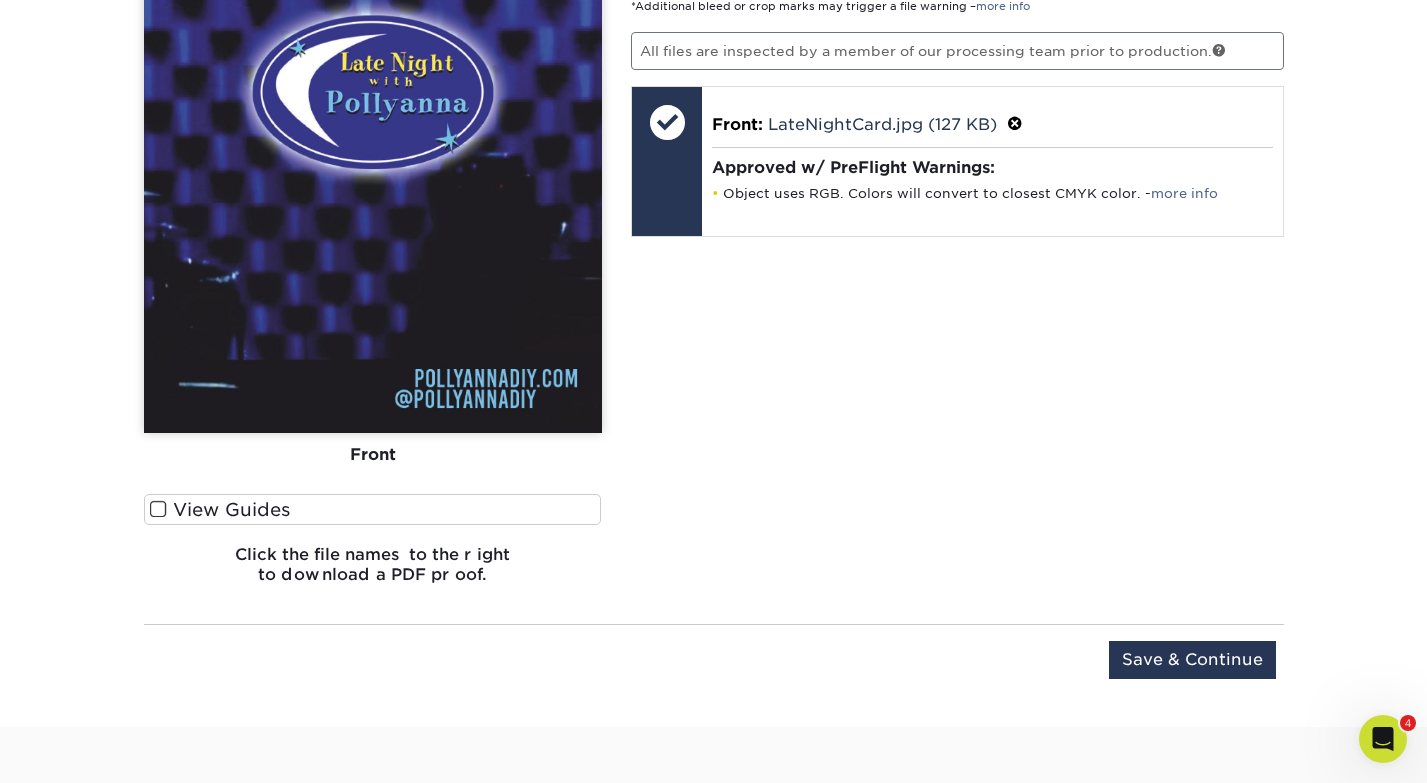 scroll, scrollTop: 1352, scrollLeft: 0, axis: vertical 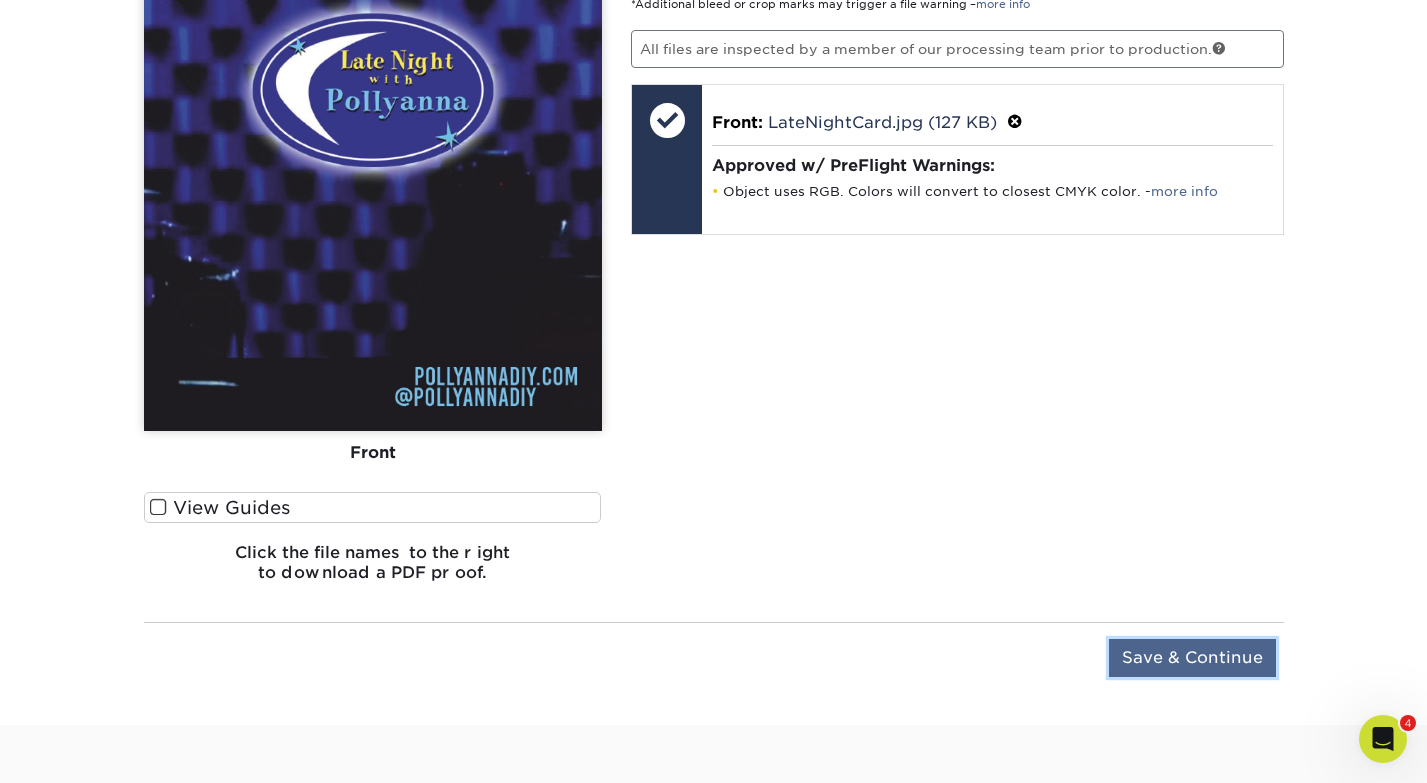 click on "Save & Continue" at bounding box center [1192, 658] 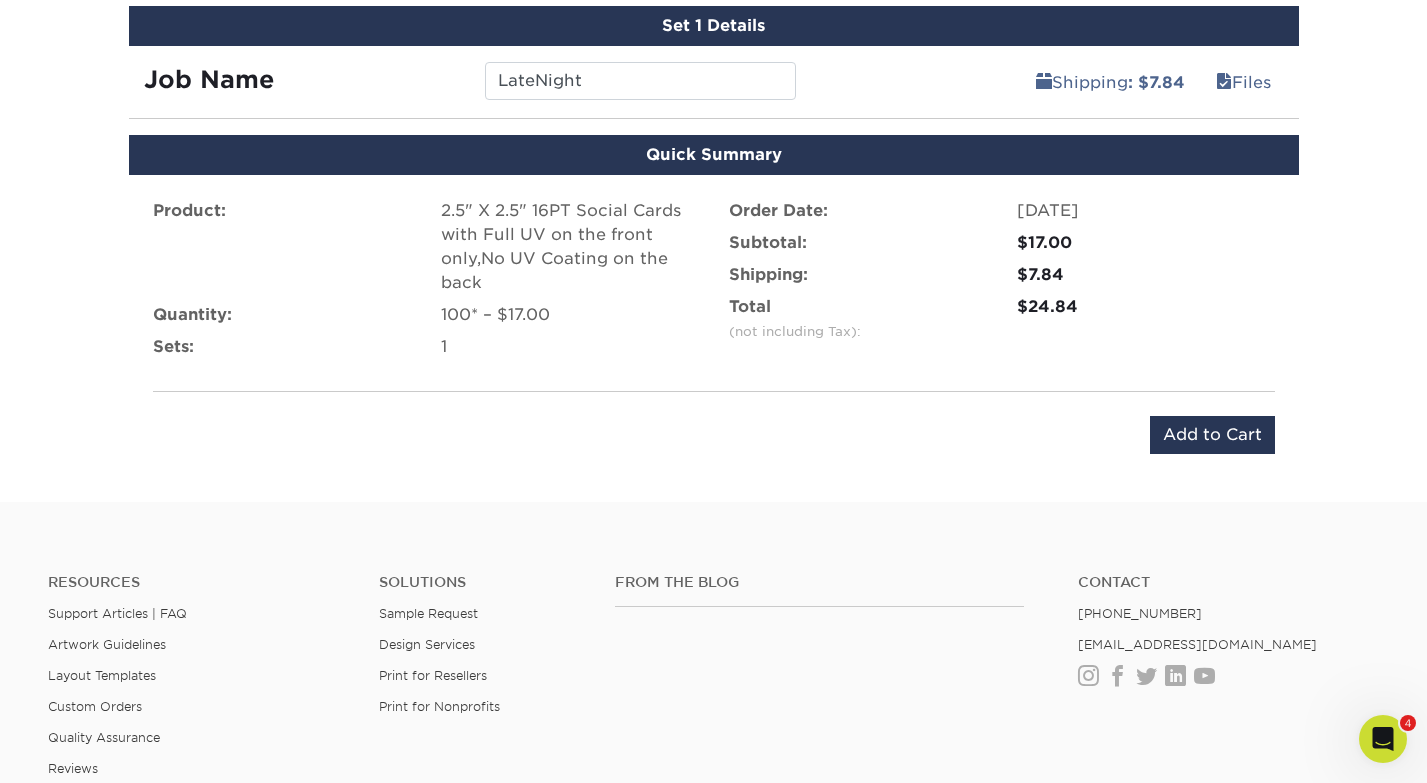 scroll, scrollTop: 1181, scrollLeft: 0, axis: vertical 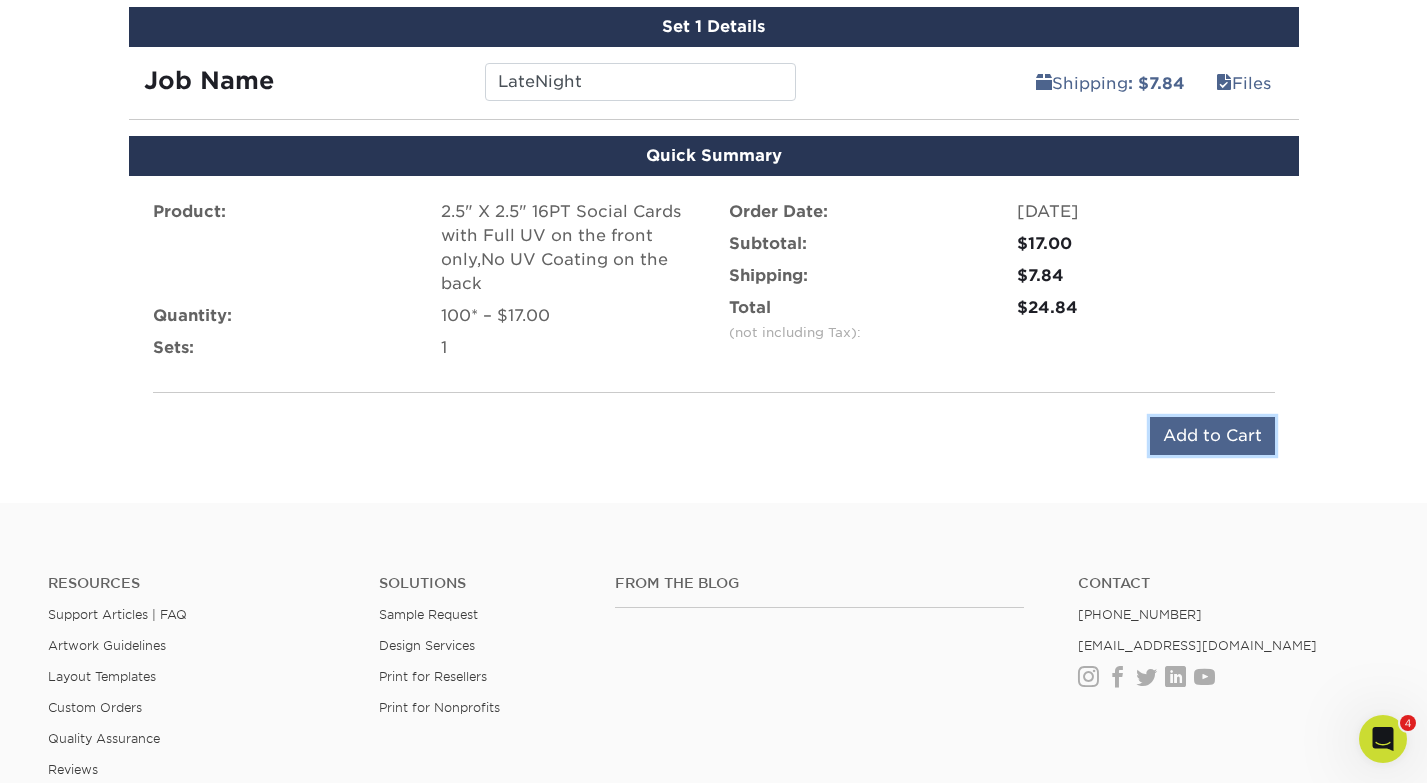 click on "Add to Cart" at bounding box center (1212, 436) 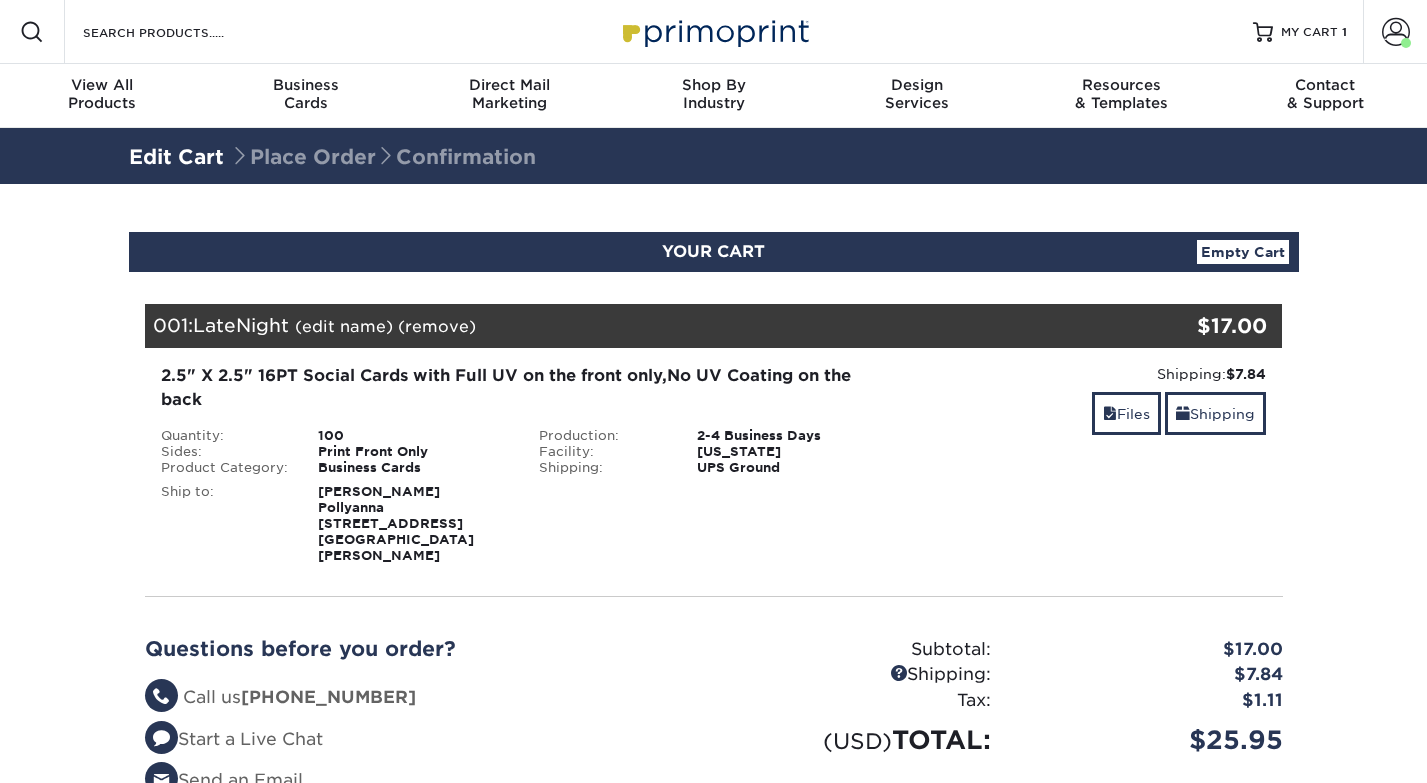 scroll, scrollTop: 0, scrollLeft: 0, axis: both 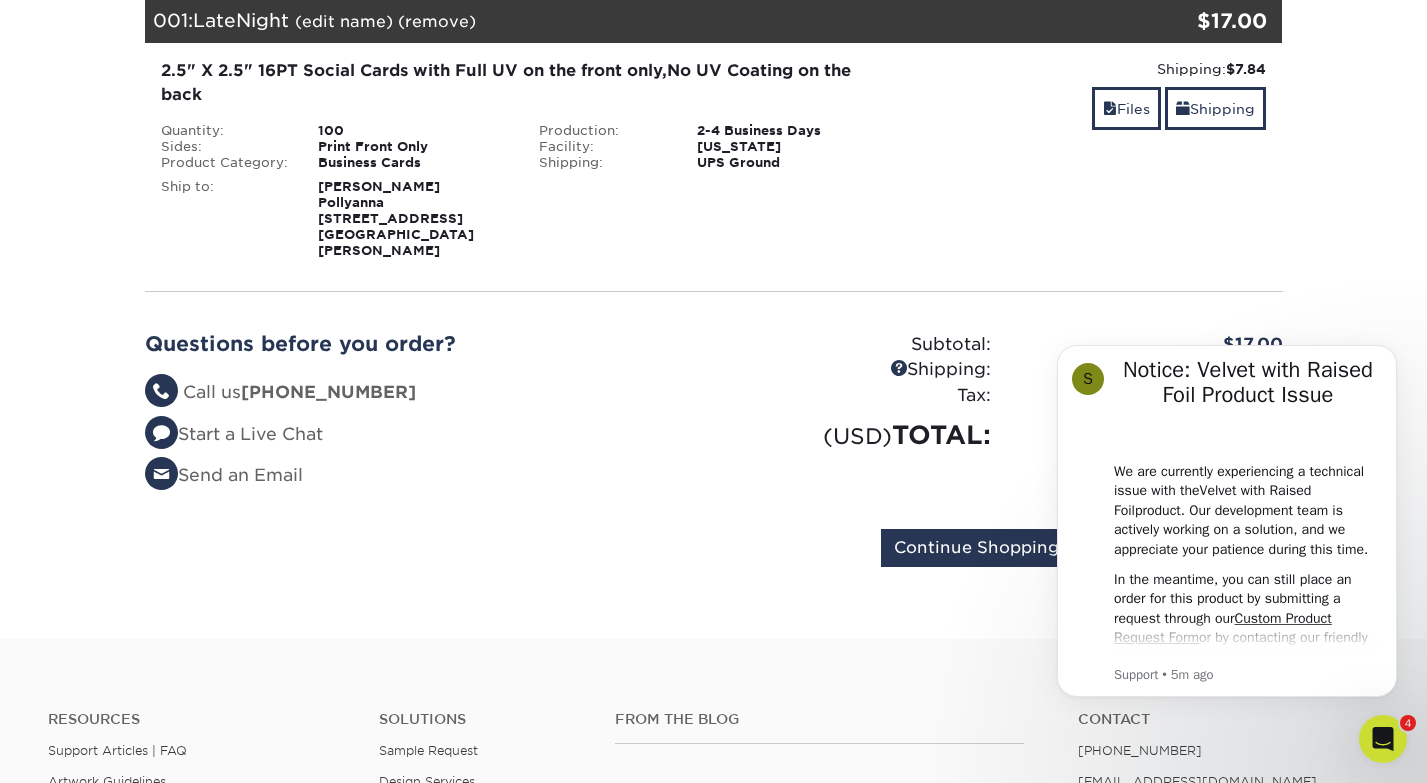 click on "YOUR CART
Empty Cart
Your Cart is Empty
View Account
Active Orders
Order History
Contact Us
Business Cards
100  cards from  $ 9" at bounding box center [713, 259] 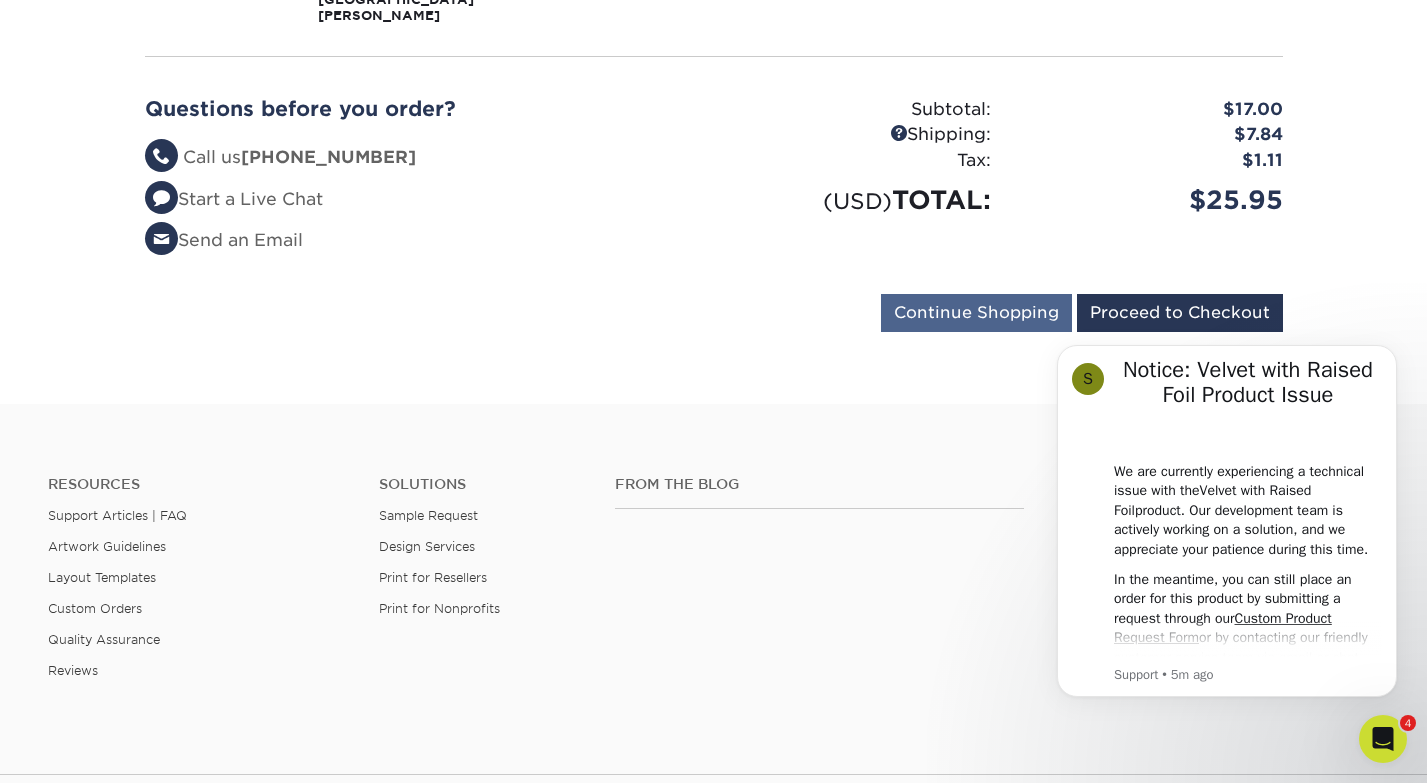 scroll, scrollTop: 542, scrollLeft: 0, axis: vertical 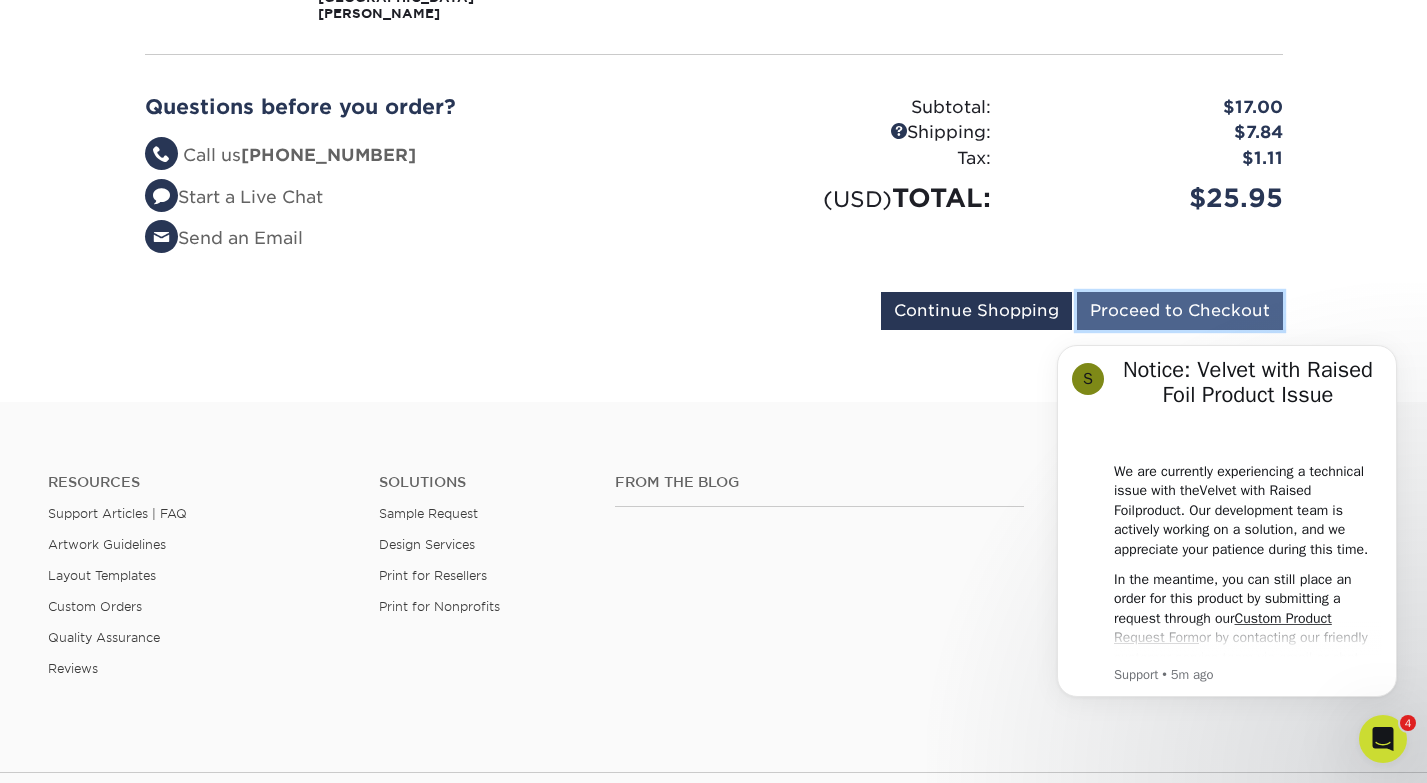 click on "Proceed to Checkout" at bounding box center (1180, 311) 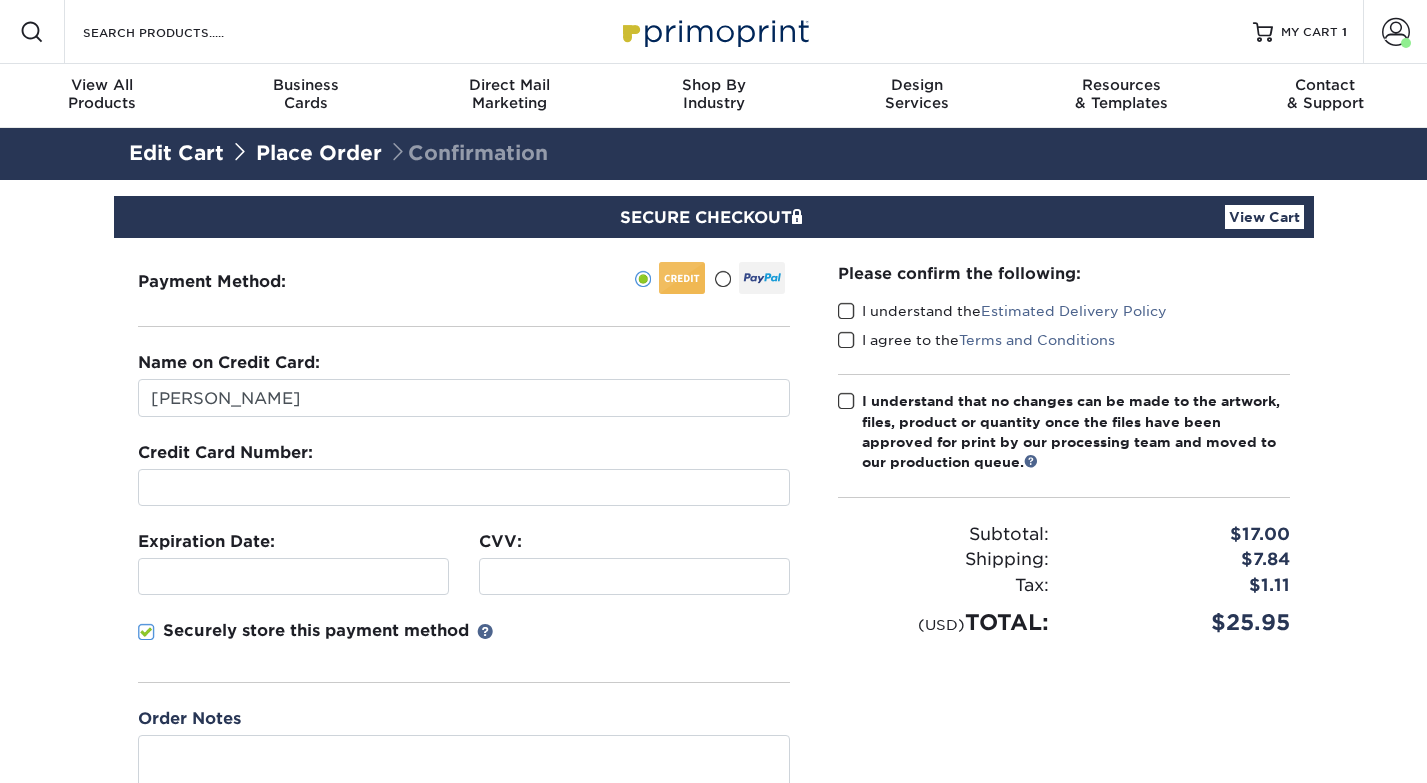scroll, scrollTop: 0, scrollLeft: 0, axis: both 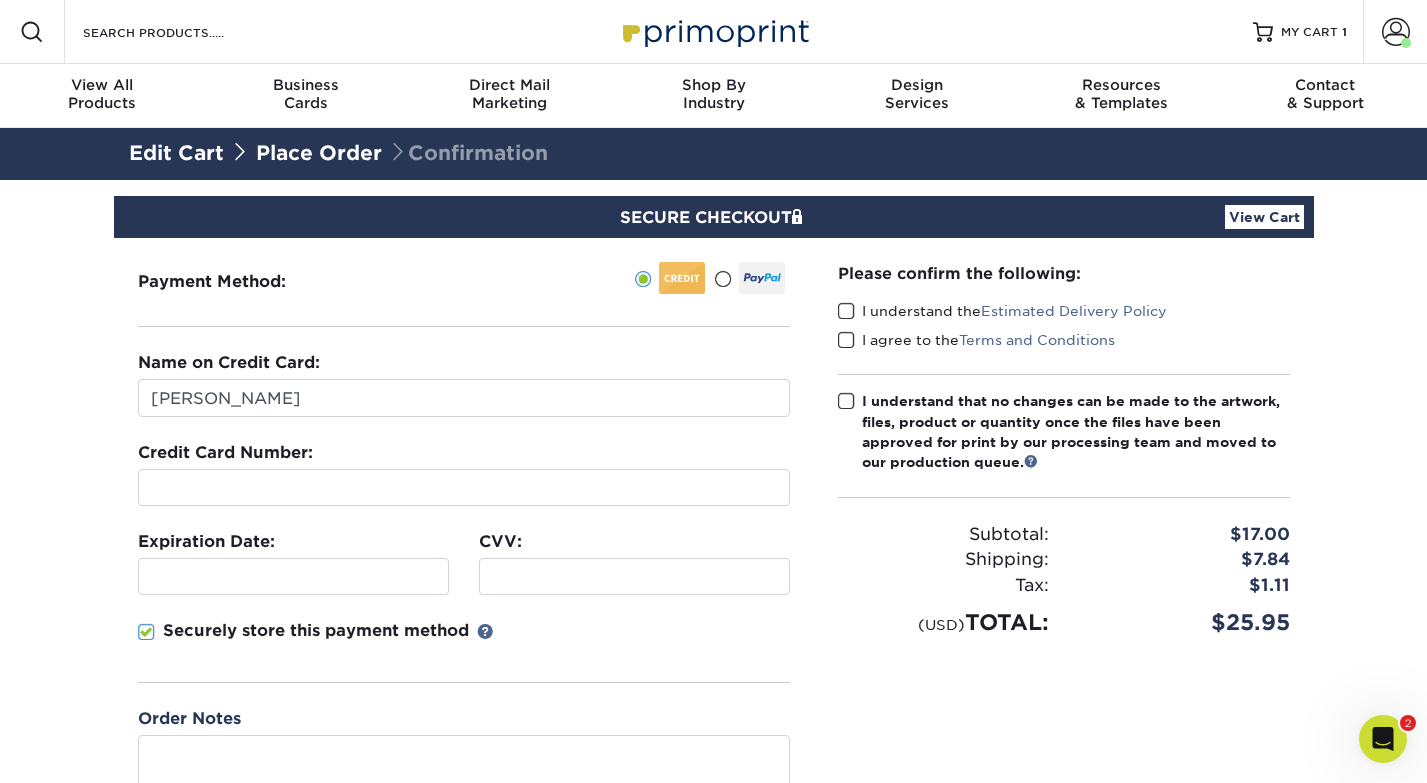 click at bounding box center (722, 279) 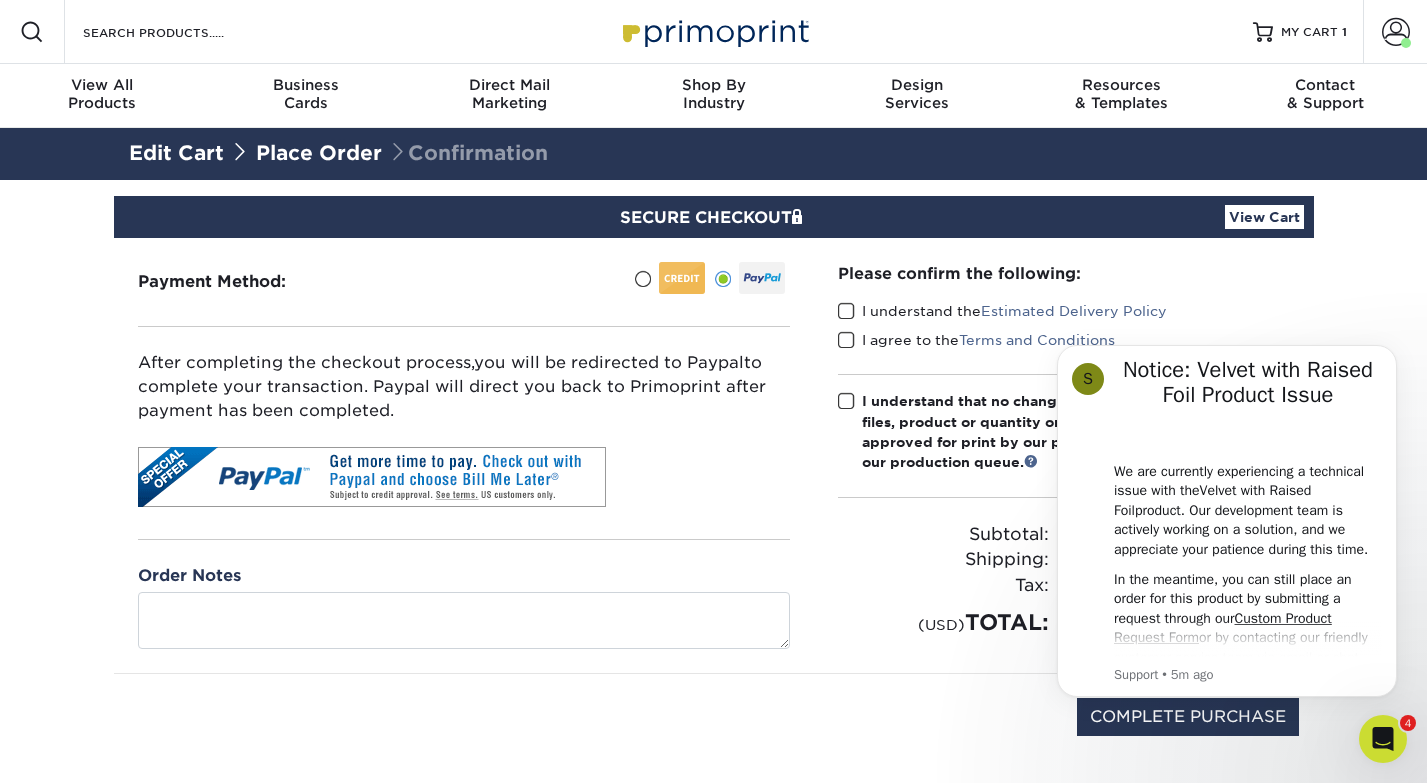 scroll, scrollTop: 0, scrollLeft: 0, axis: both 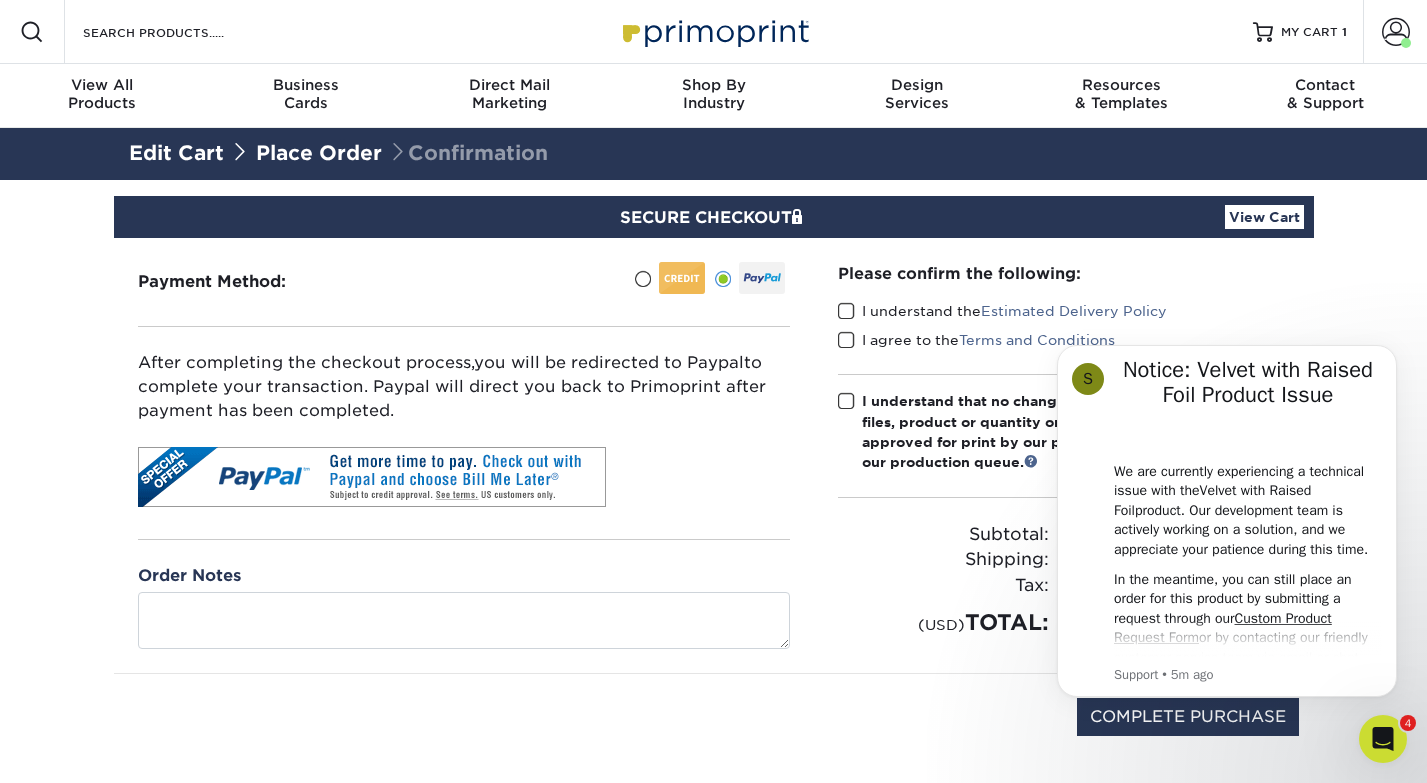 click at bounding box center (846, 311) 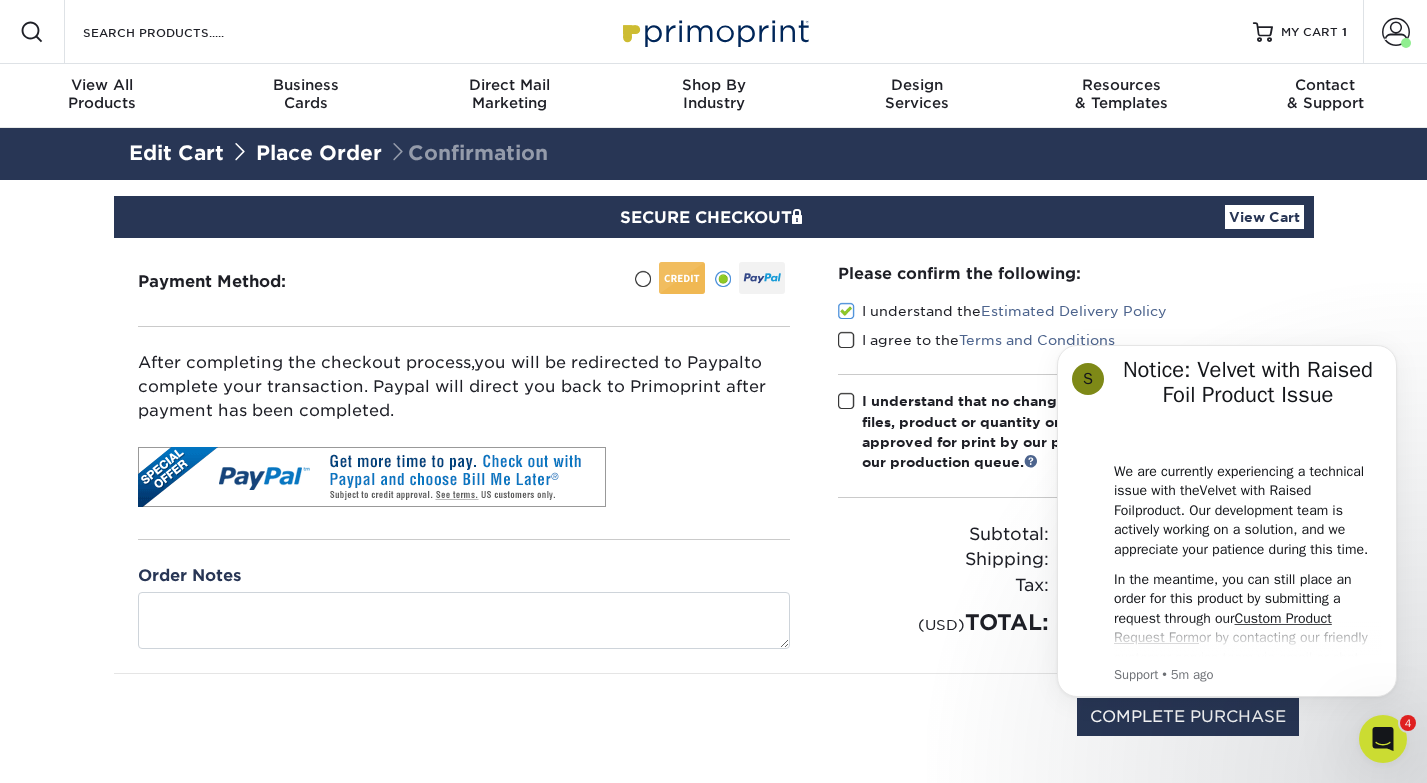 click at bounding box center [846, 340] 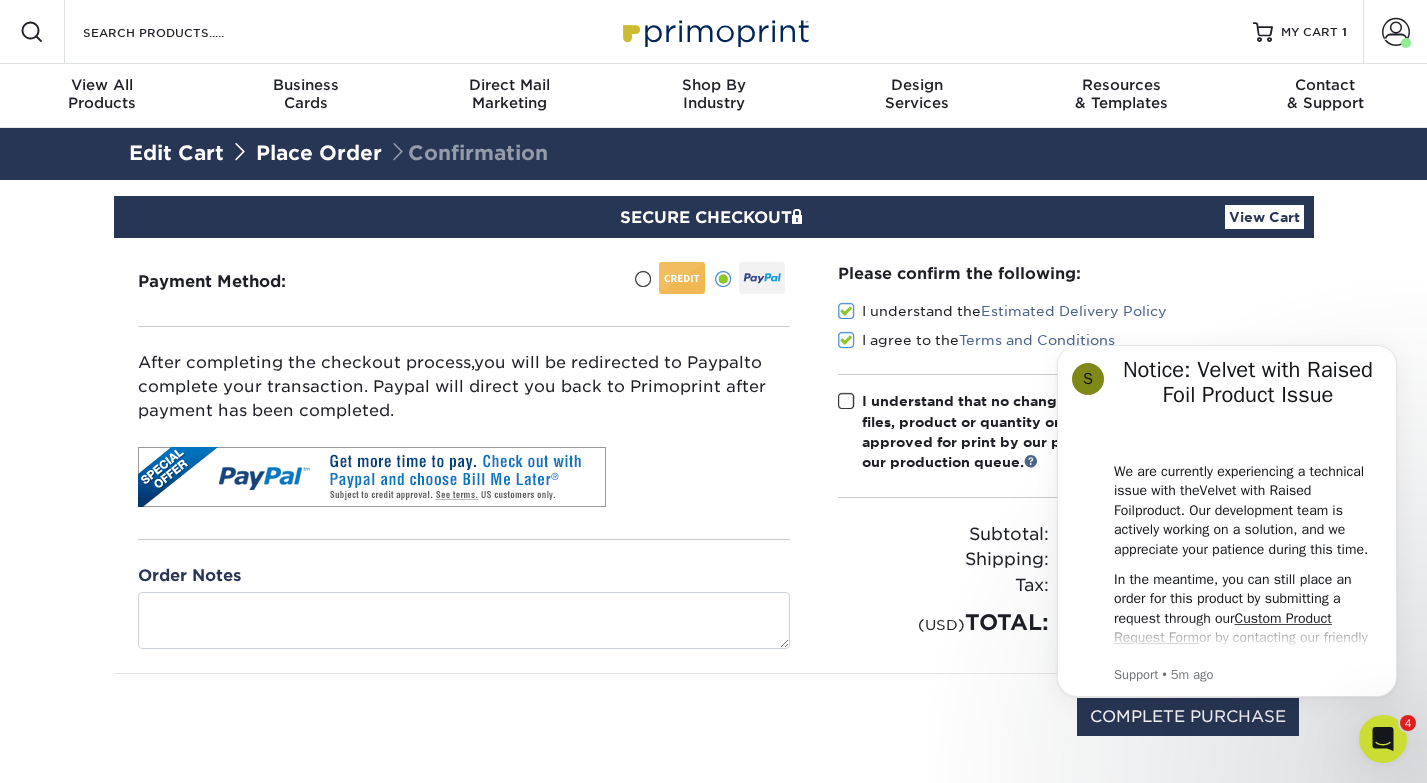 click at bounding box center [846, 401] 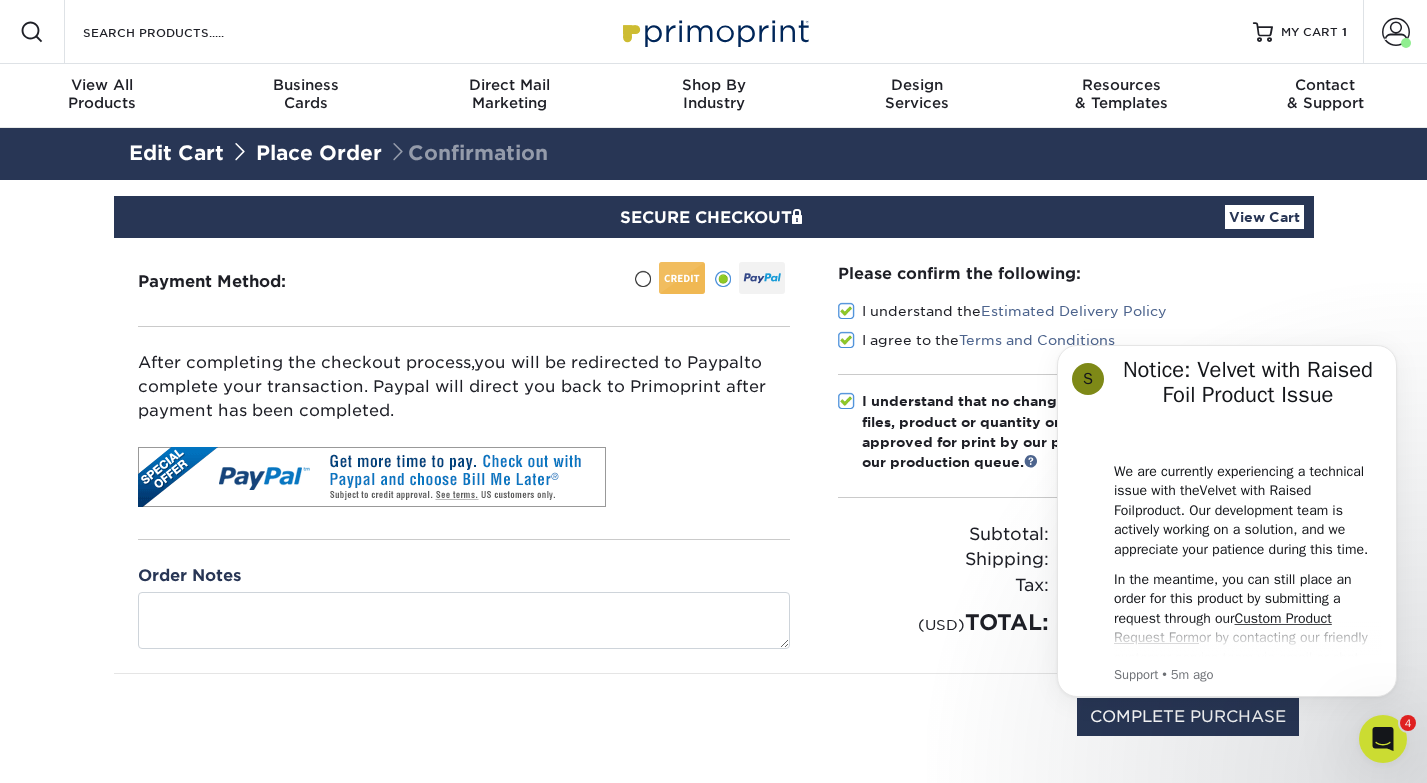 click on "S Notice: Velvet with Raised Foil Product Issue We are currently experiencing a technical issue with the  Velvet with Raised Foil  product. Our development team is actively working on a solution, and we appreciate your patience during this time. In the meantime, you can still place an order for this product by submitting a request through our  Custom Product Request Form  or by contacting our friendly customer service team via email or chat. Thank you for your understanding! Customer Service Hours; 9am-5pm EST Support • 5m ago" at bounding box center [1227, 522] 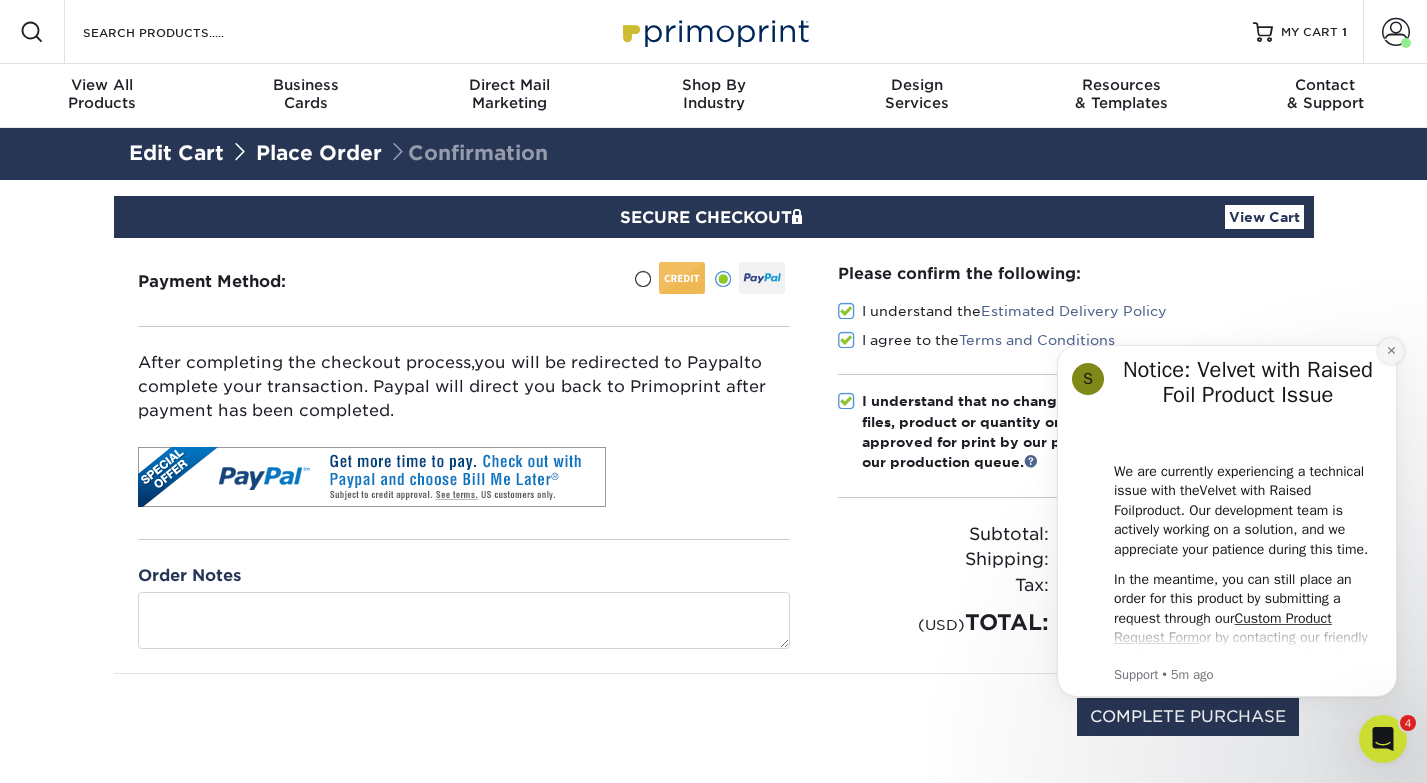 click 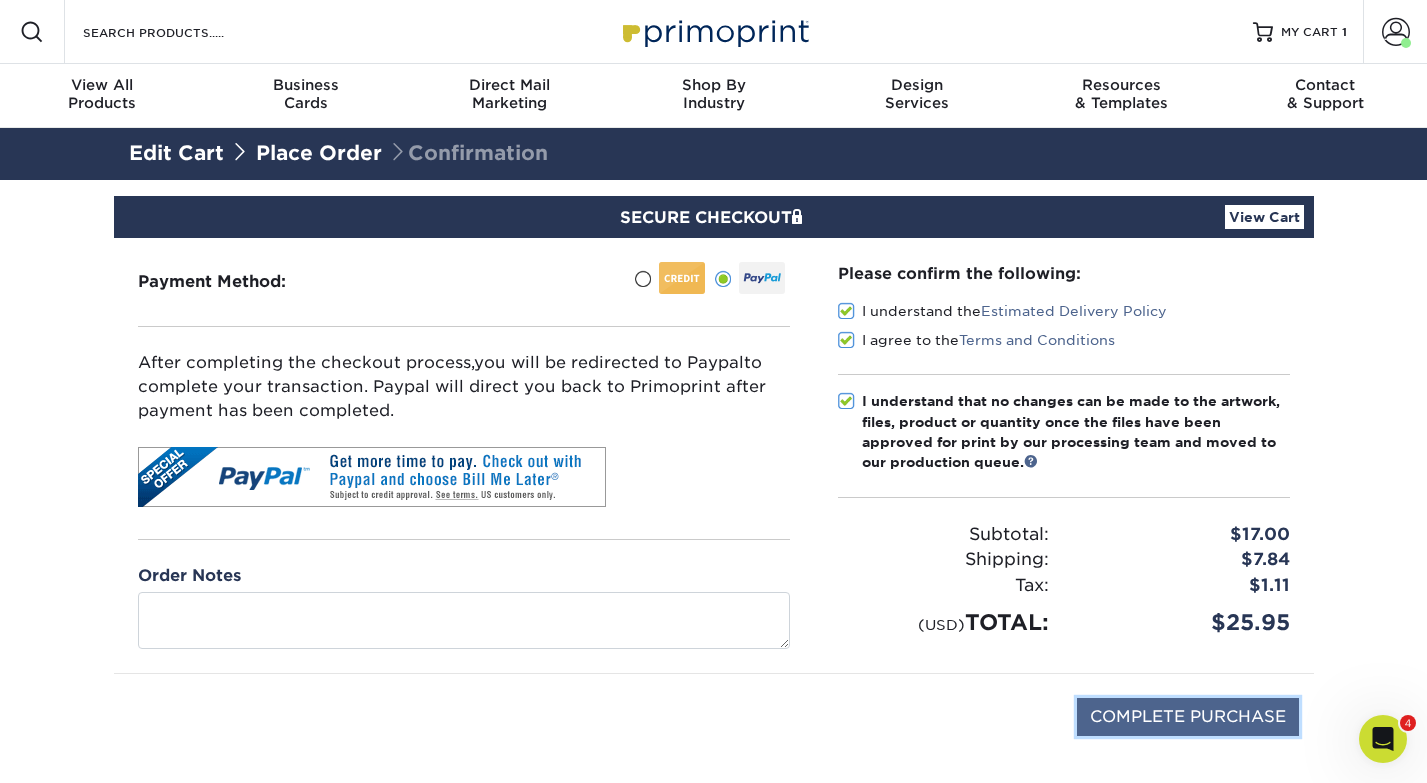 click on "COMPLETE PURCHASE" at bounding box center [1188, 717] 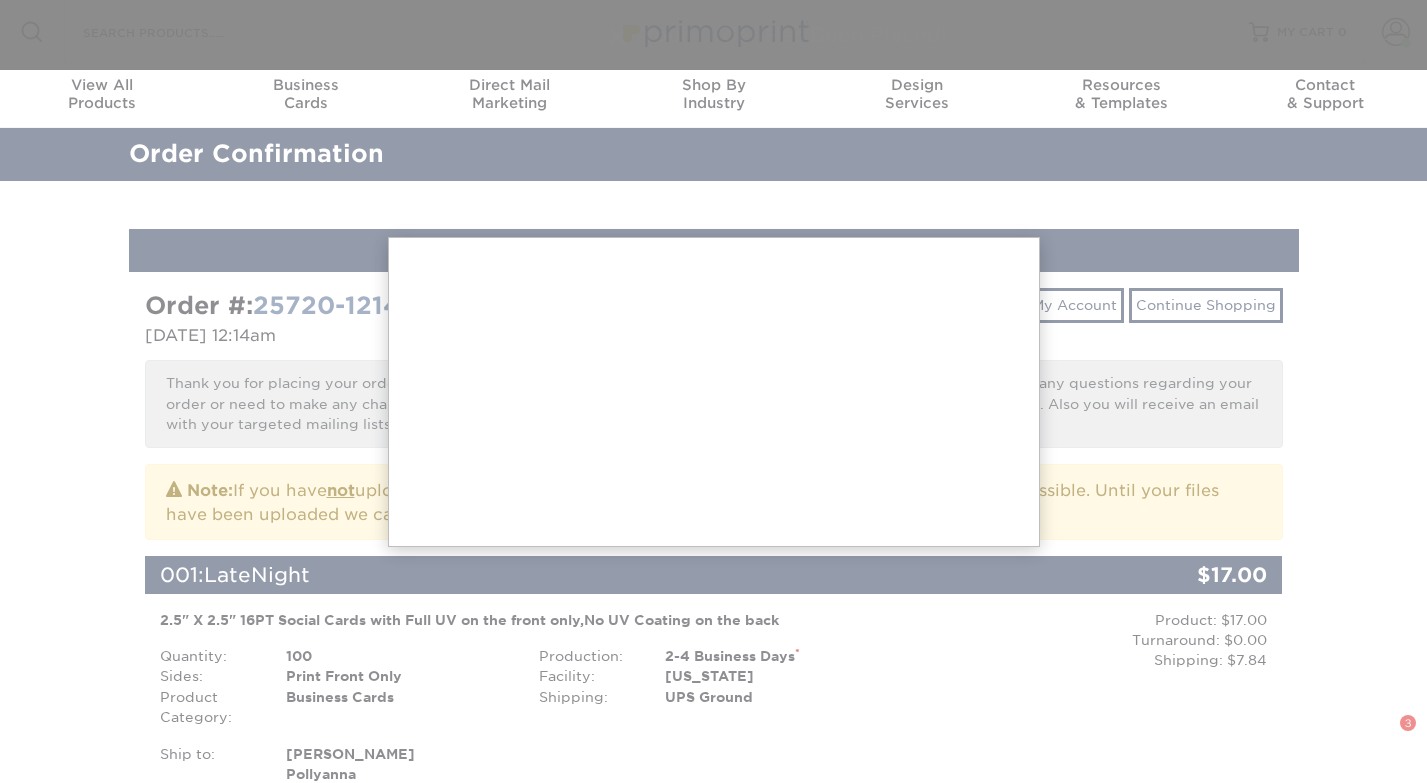scroll, scrollTop: 0, scrollLeft: 0, axis: both 